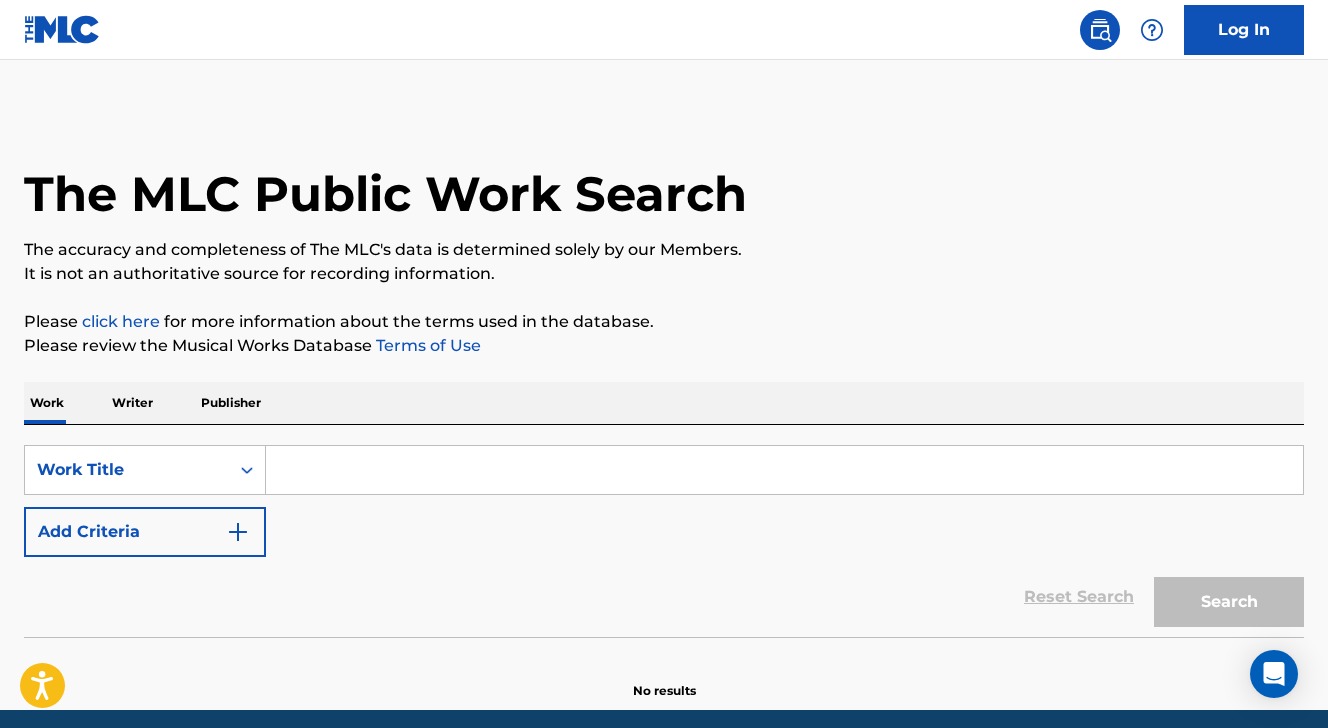 scroll, scrollTop: 0, scrollLeft: 0, axis: both 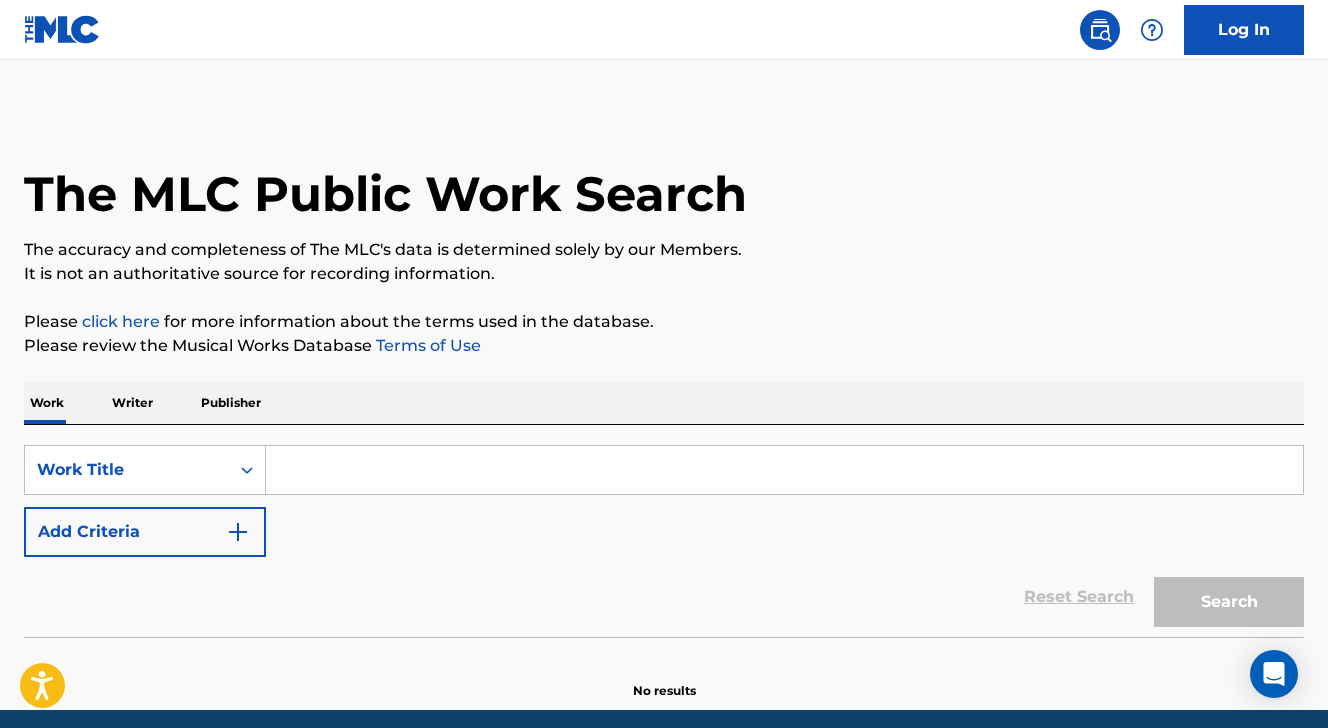 click at bounding box center (784, 470) 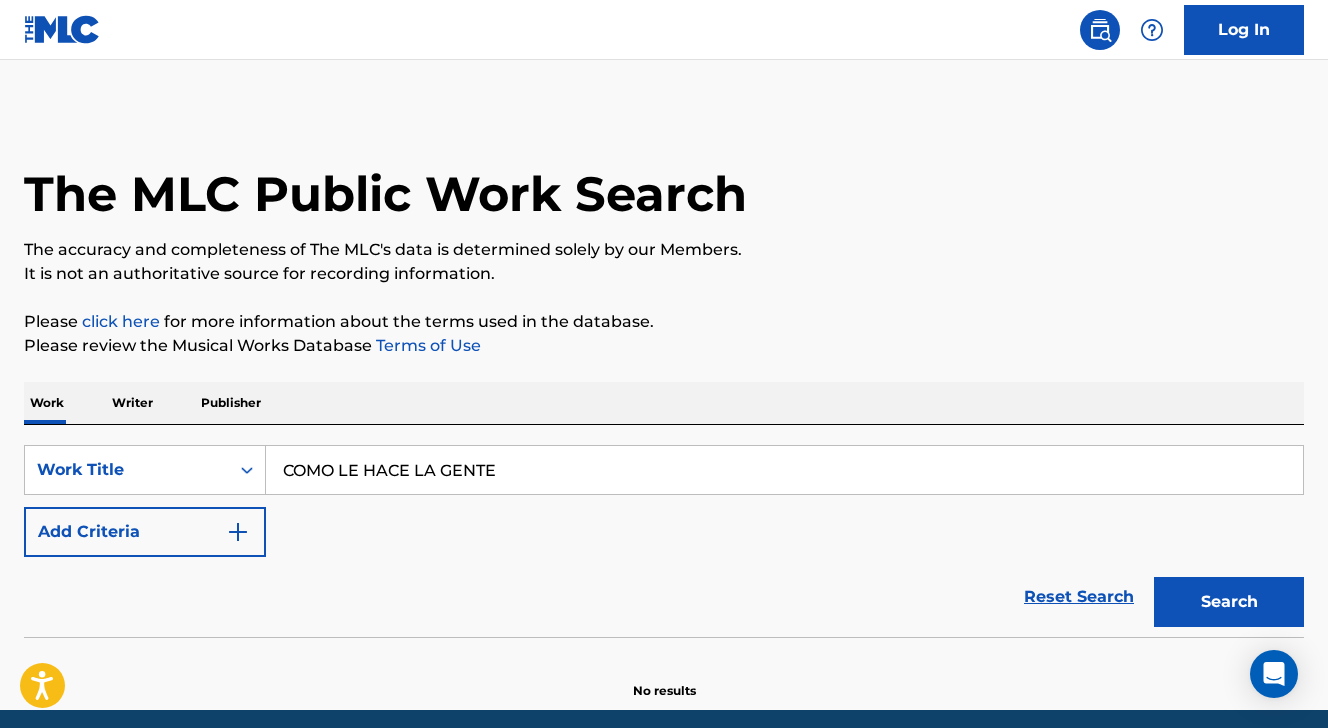 type on "COMO LE HACE LA GENTE" 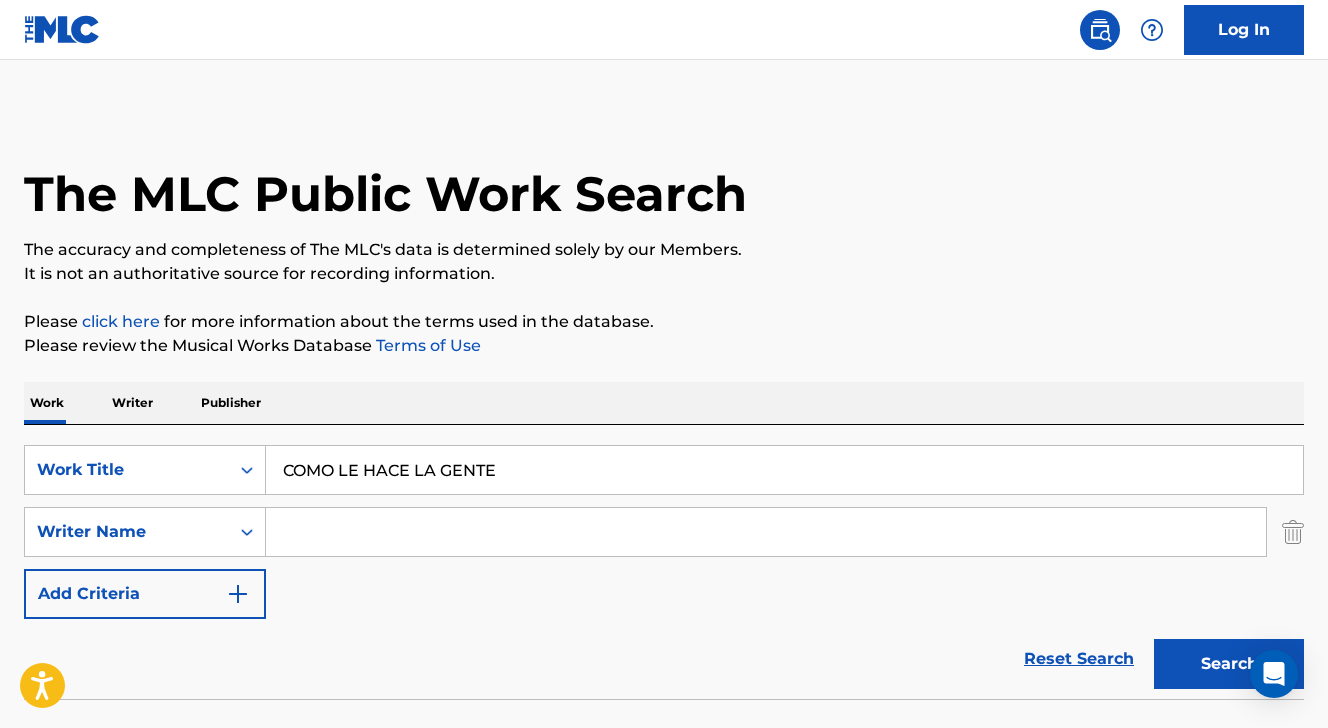 click at bounding box center (766, 532) 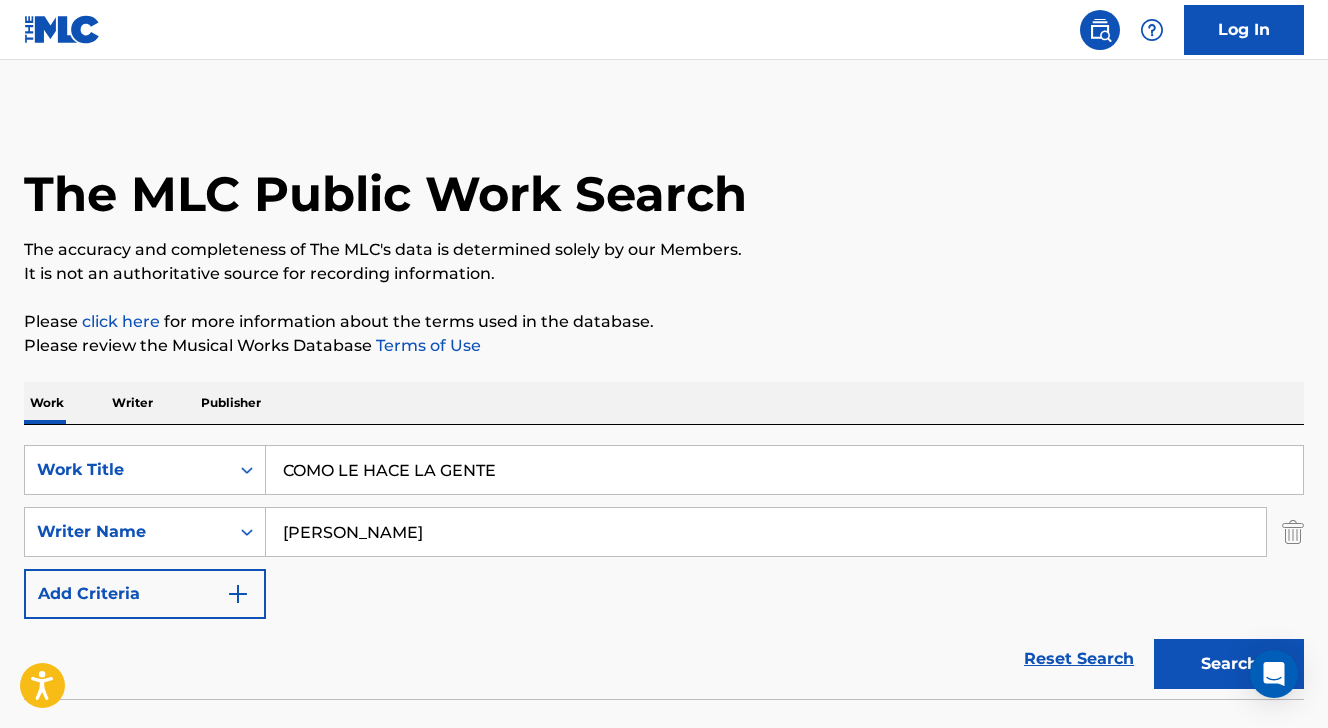type on "ESPARZA" 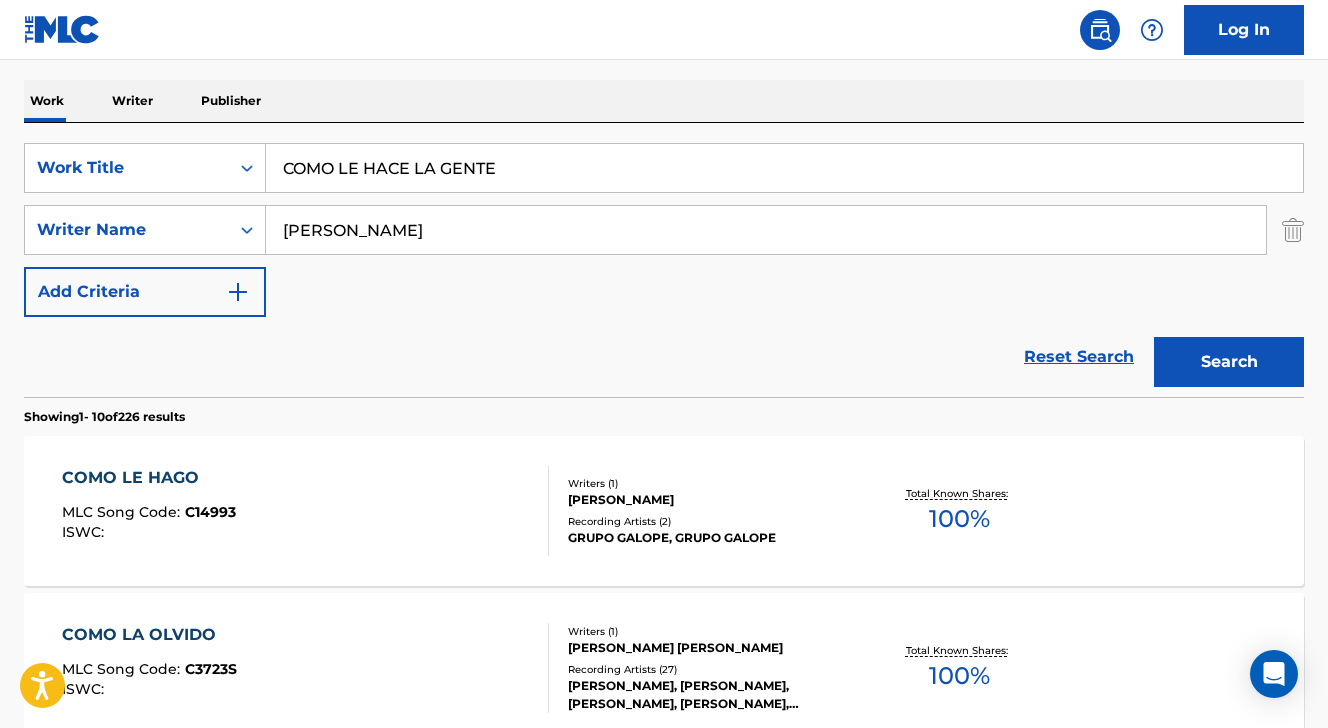 scroll, scrollTop: 300, scrollLeft: 0, axis: vertical 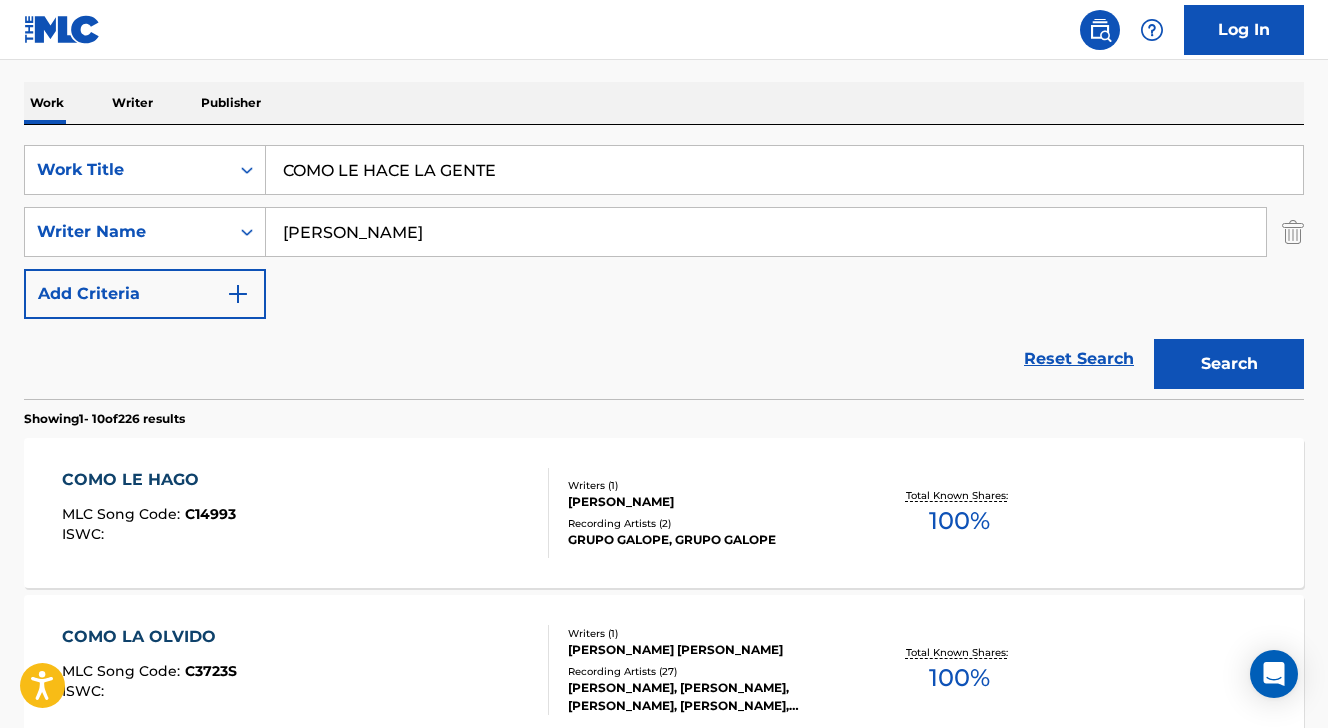 click on "ESPARZA" at bounding box center (766, 232) 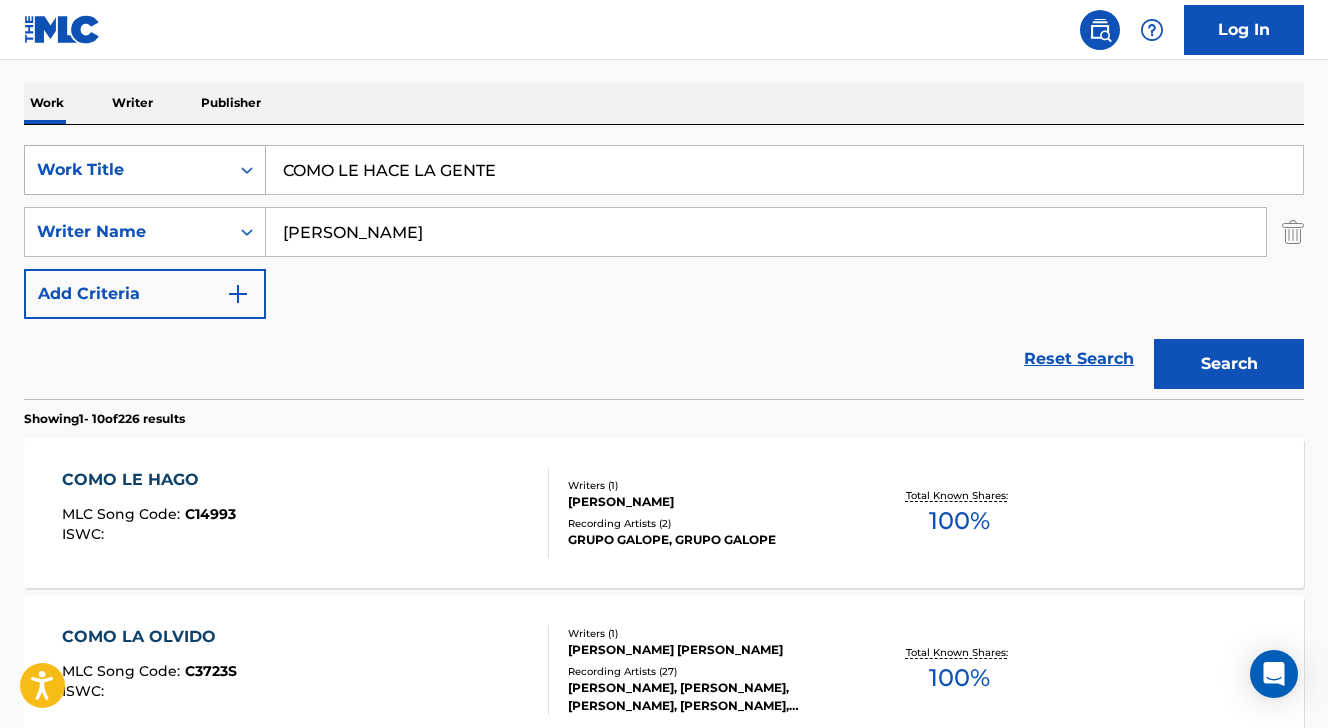 drag, startPoint x: 527, startPoint y: 221, endPoint x: 201, endPoint y: 161, distance: 331.4755 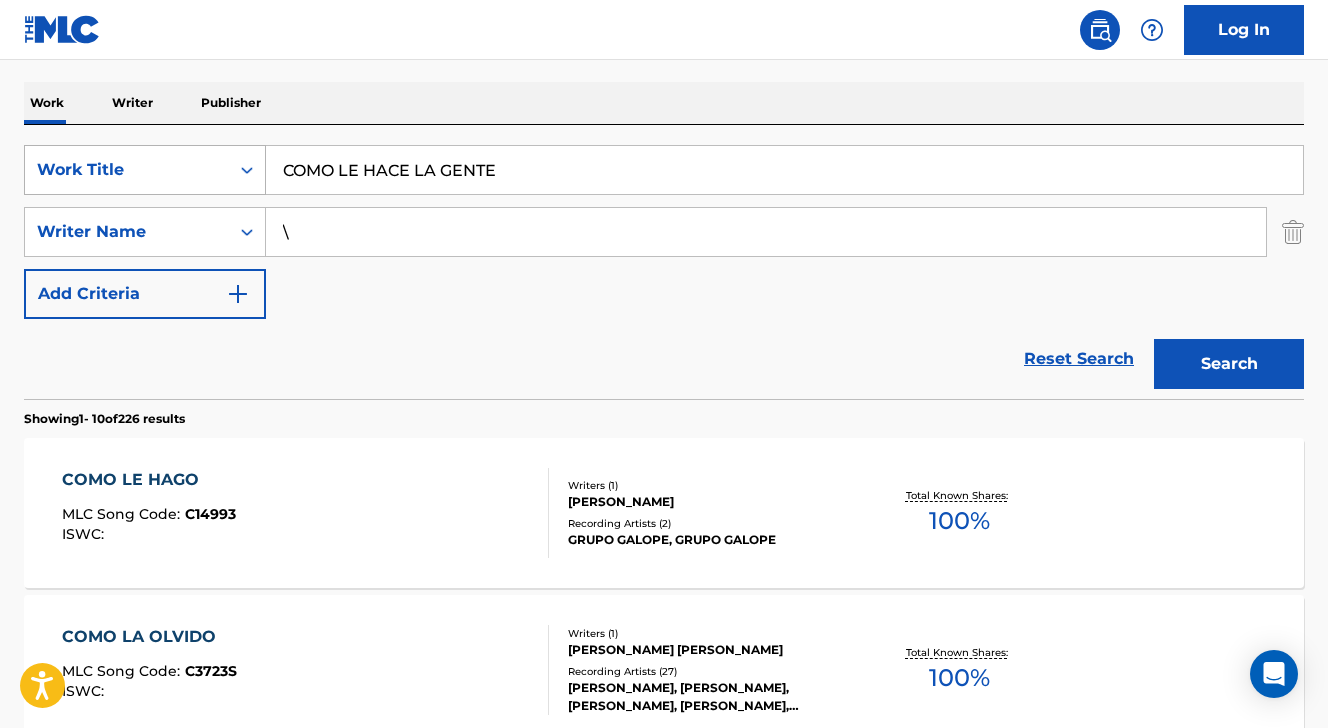 paste on "GALLEGOS" 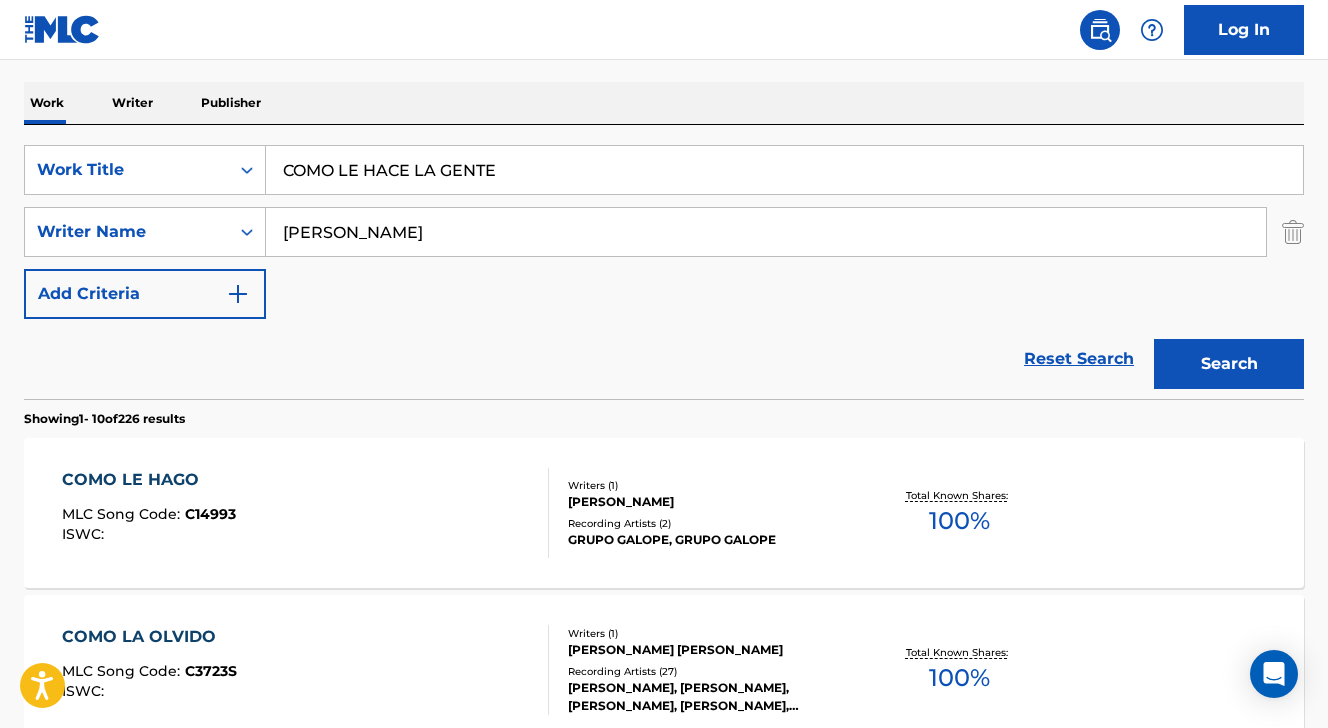 type on "GALLEGOS" 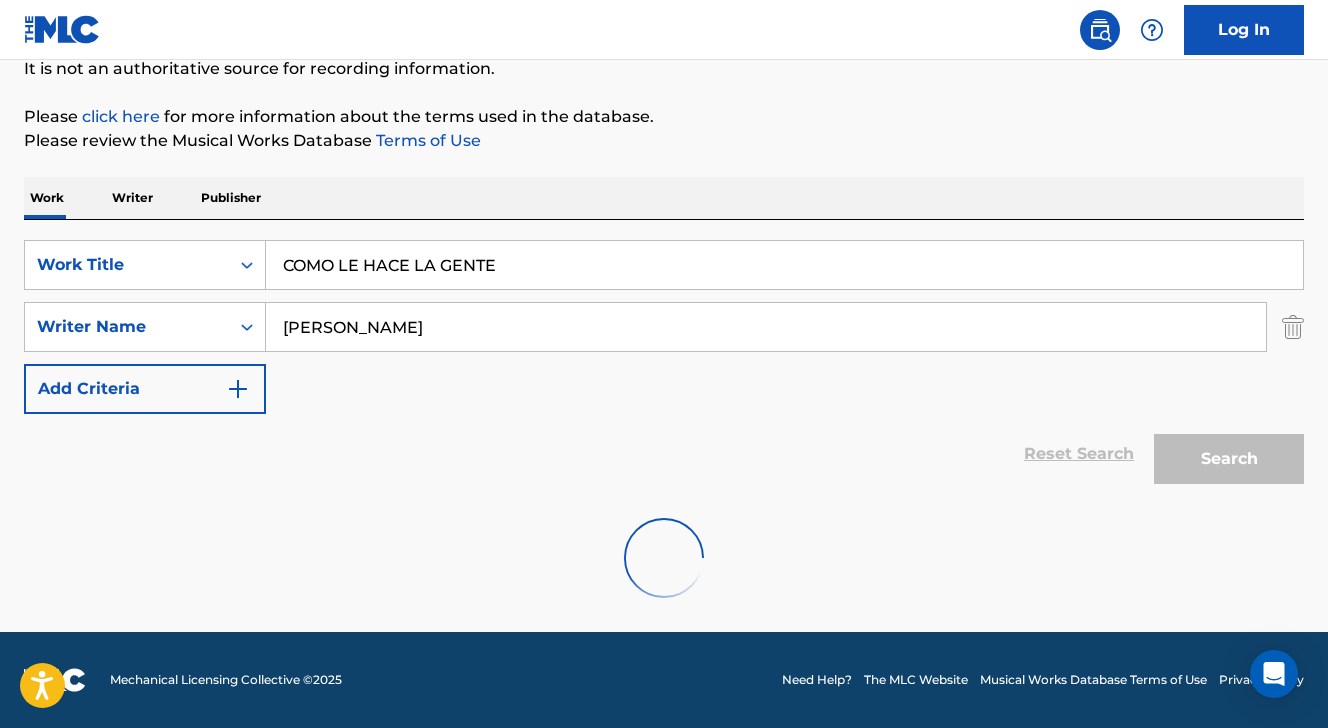 scroll, scrollTop: 300, scrollLeft: 0, axis: vertical 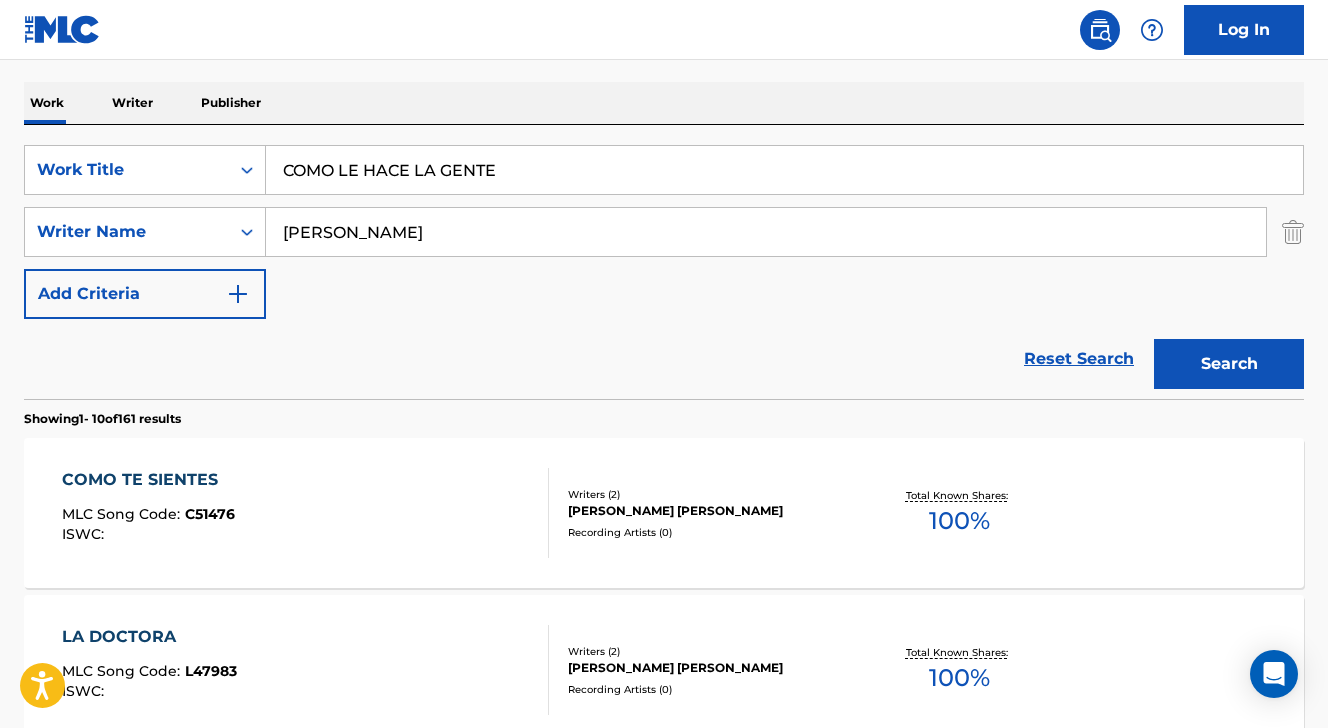 click on "COMO LE HACE LA GENTE" at bounding box center [784, 170] 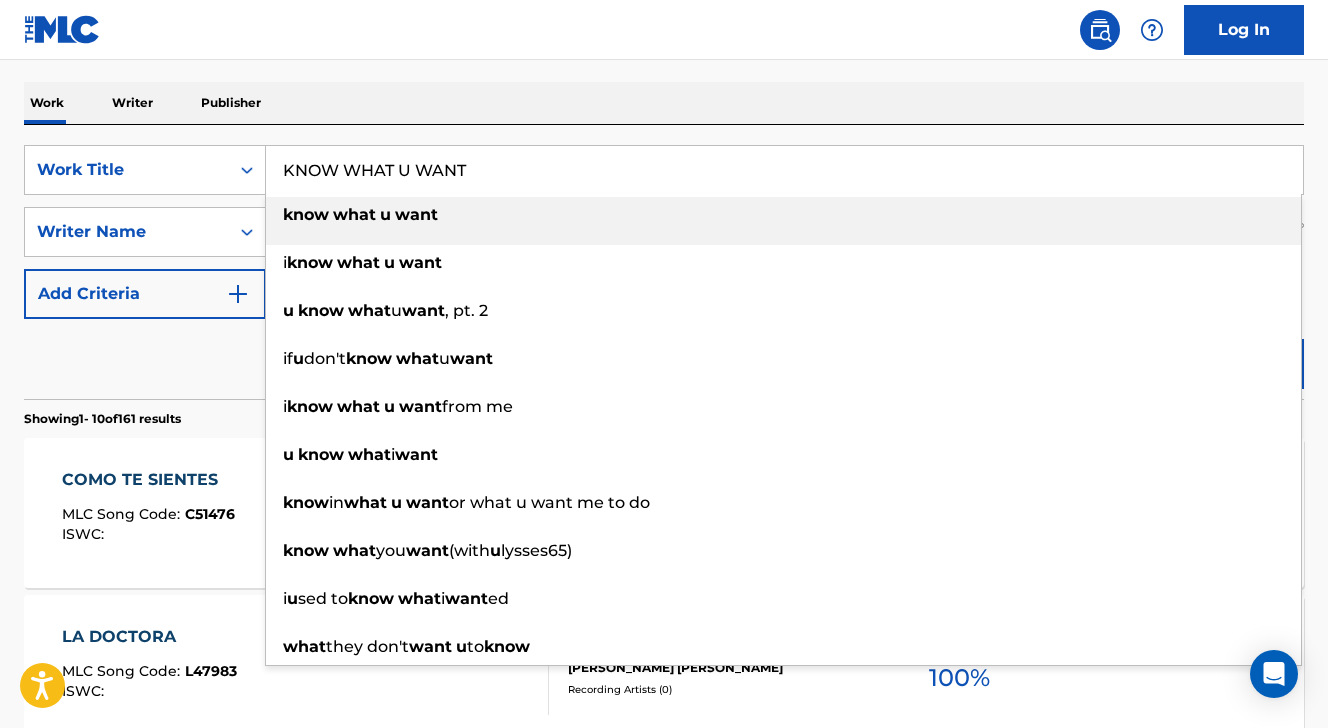 type on "KNOW WHAT U WANT" 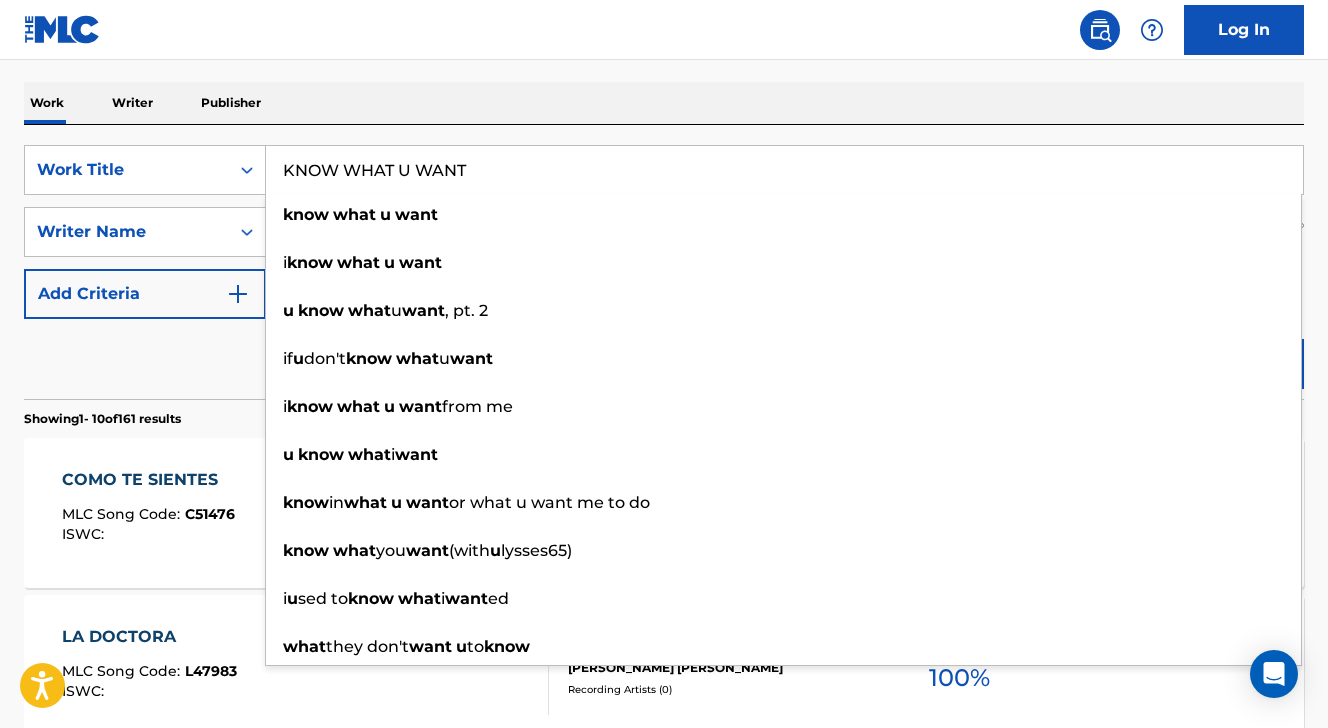 click on "Log In" at bounding box center (664, 30) 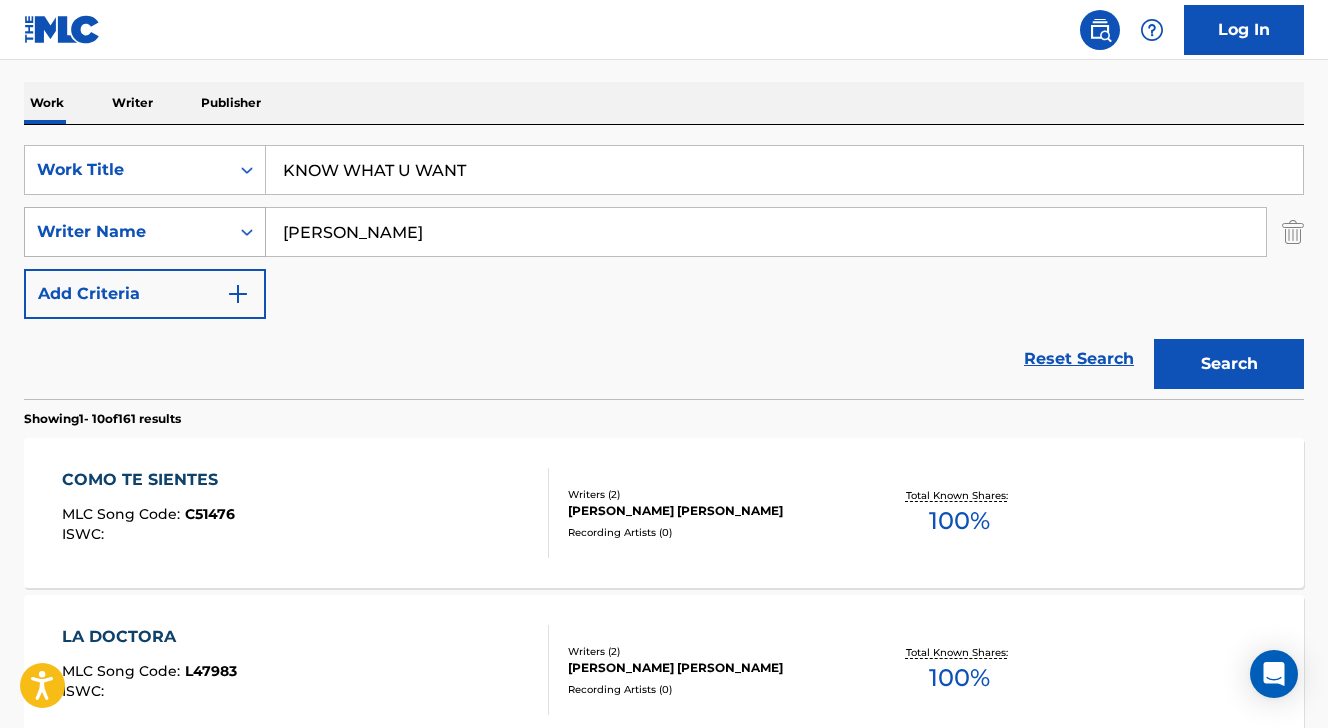 drag, startPoint x: 379, startPoint y: 234, endPoint x: 154, endPoint y: 222, distance: 225.31978 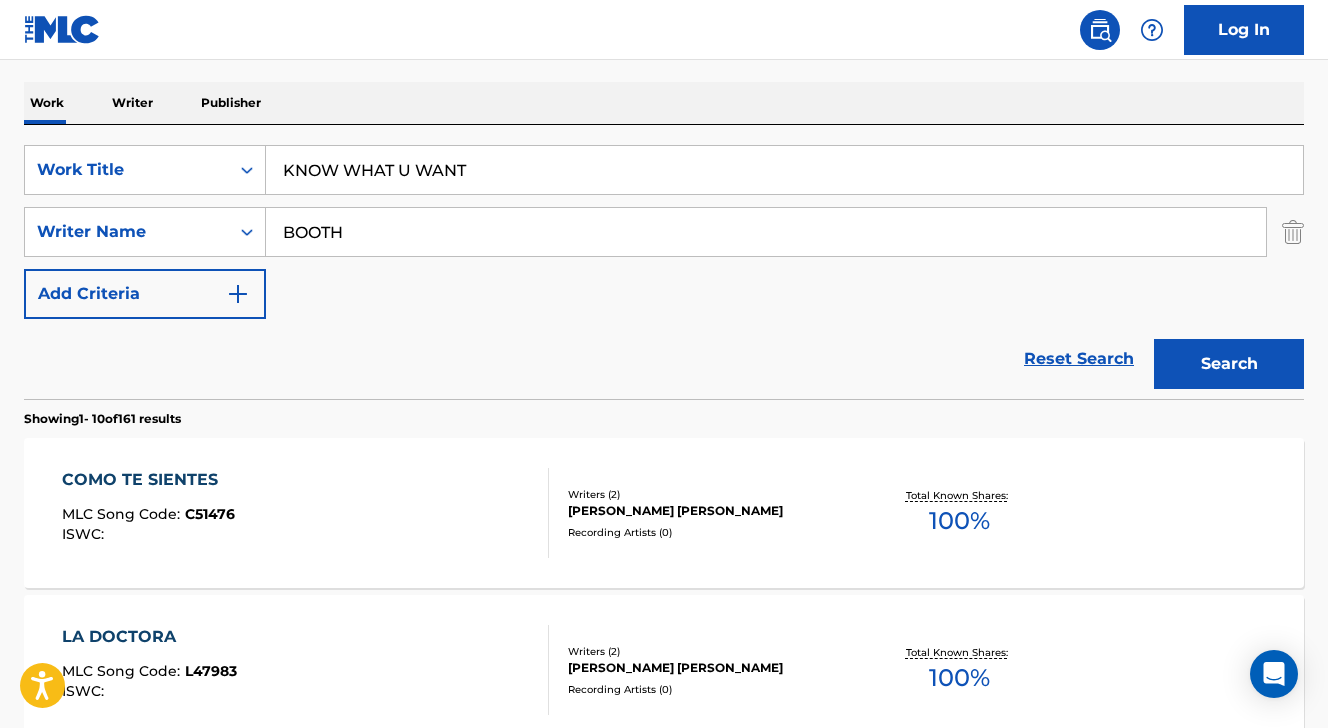 type on "BOOTH" 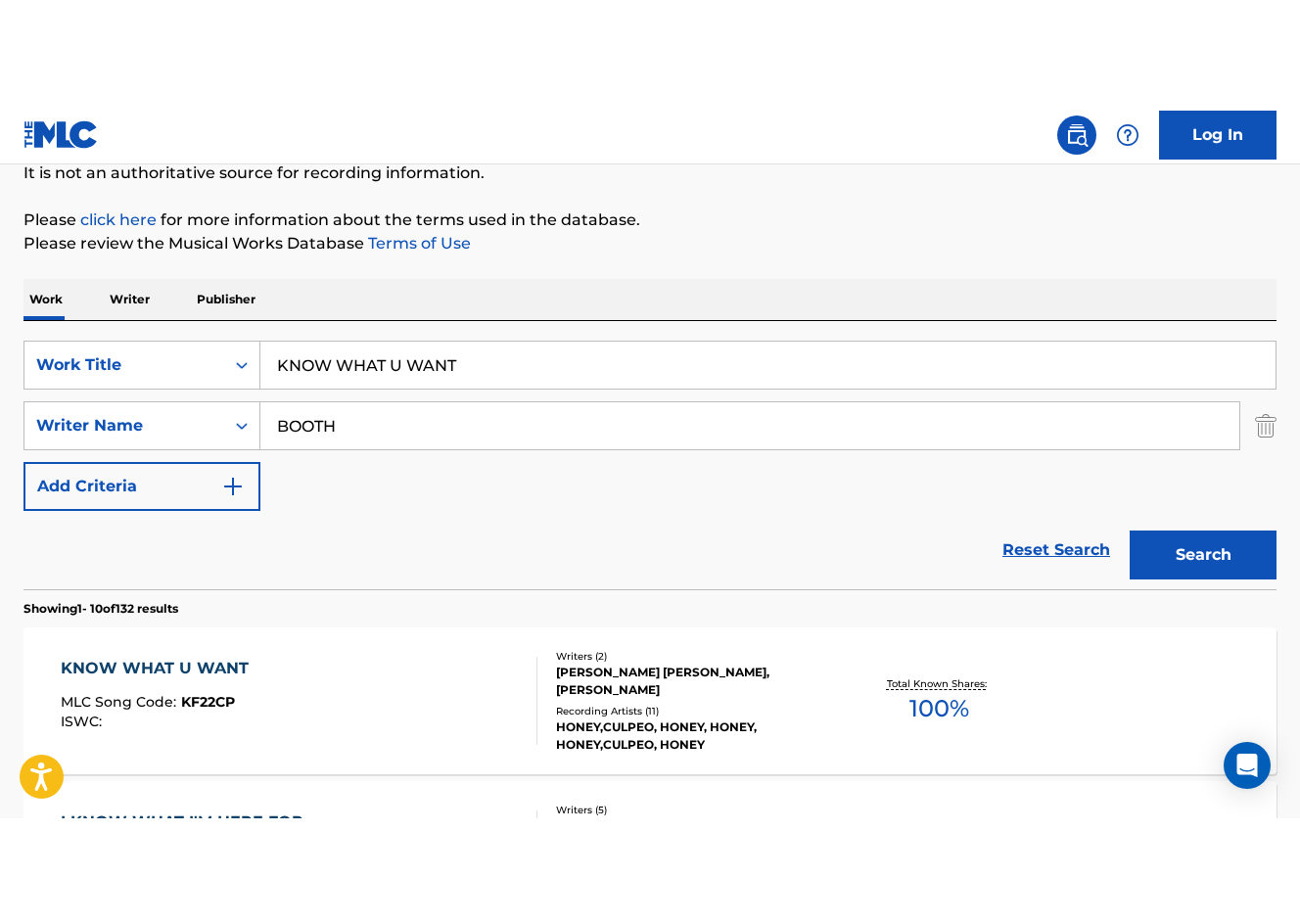 scroll, scrollTop: 294, scrollLeft: 0, axis: vertical 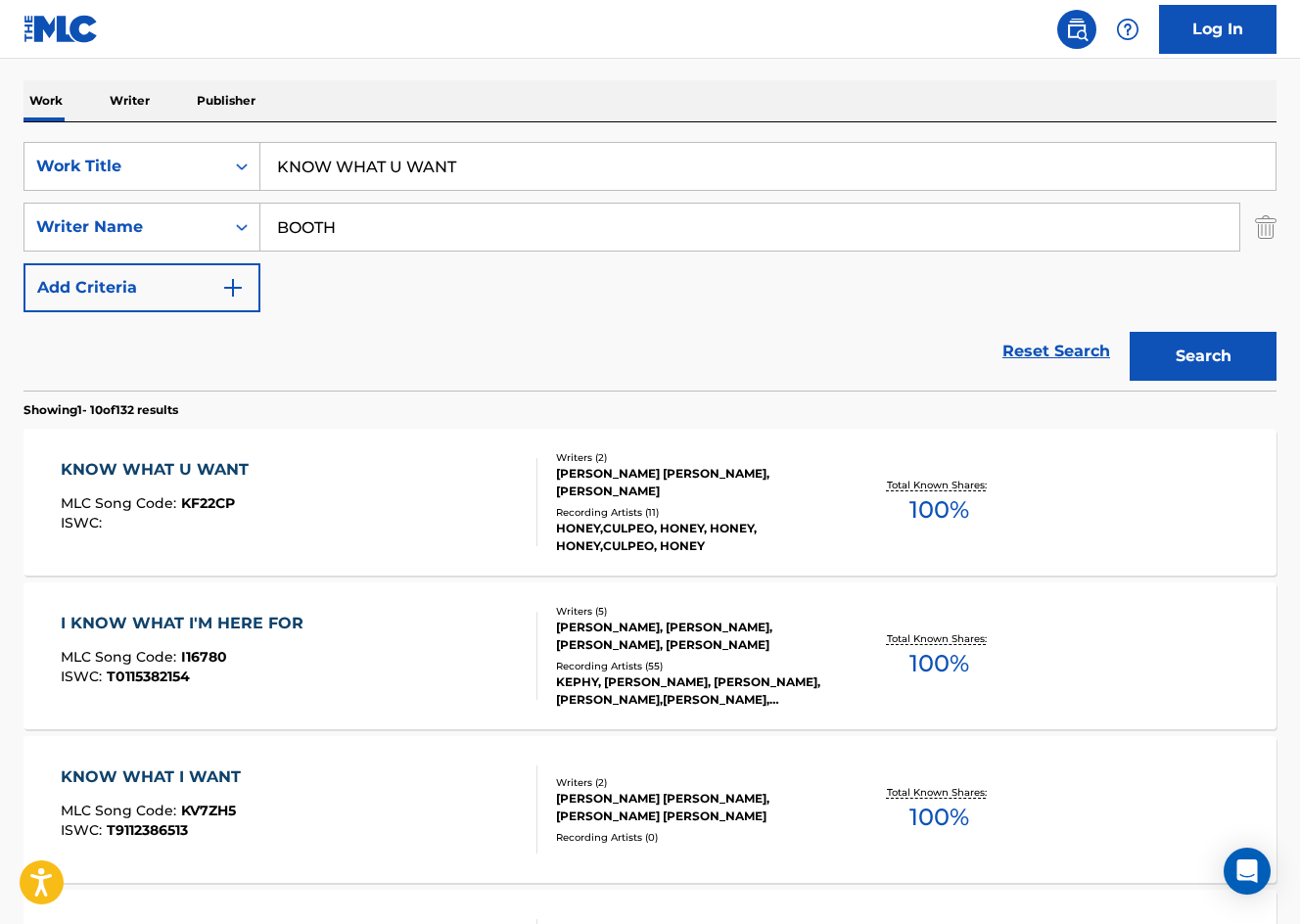click on "KNOW WHAT U WANT MLC Song Code : KF22CP ISWC : Writers ( 2 ) [PERSON_NAME] [PERSON_NAME], [PERSON_NAME] Recording Artists ( 11 ) HONEY,CULPEO, HONEY, HONEY, HONEY,CULPEO, HONEY Total Known Shares: 100 %" at bounding box center (650, 502) 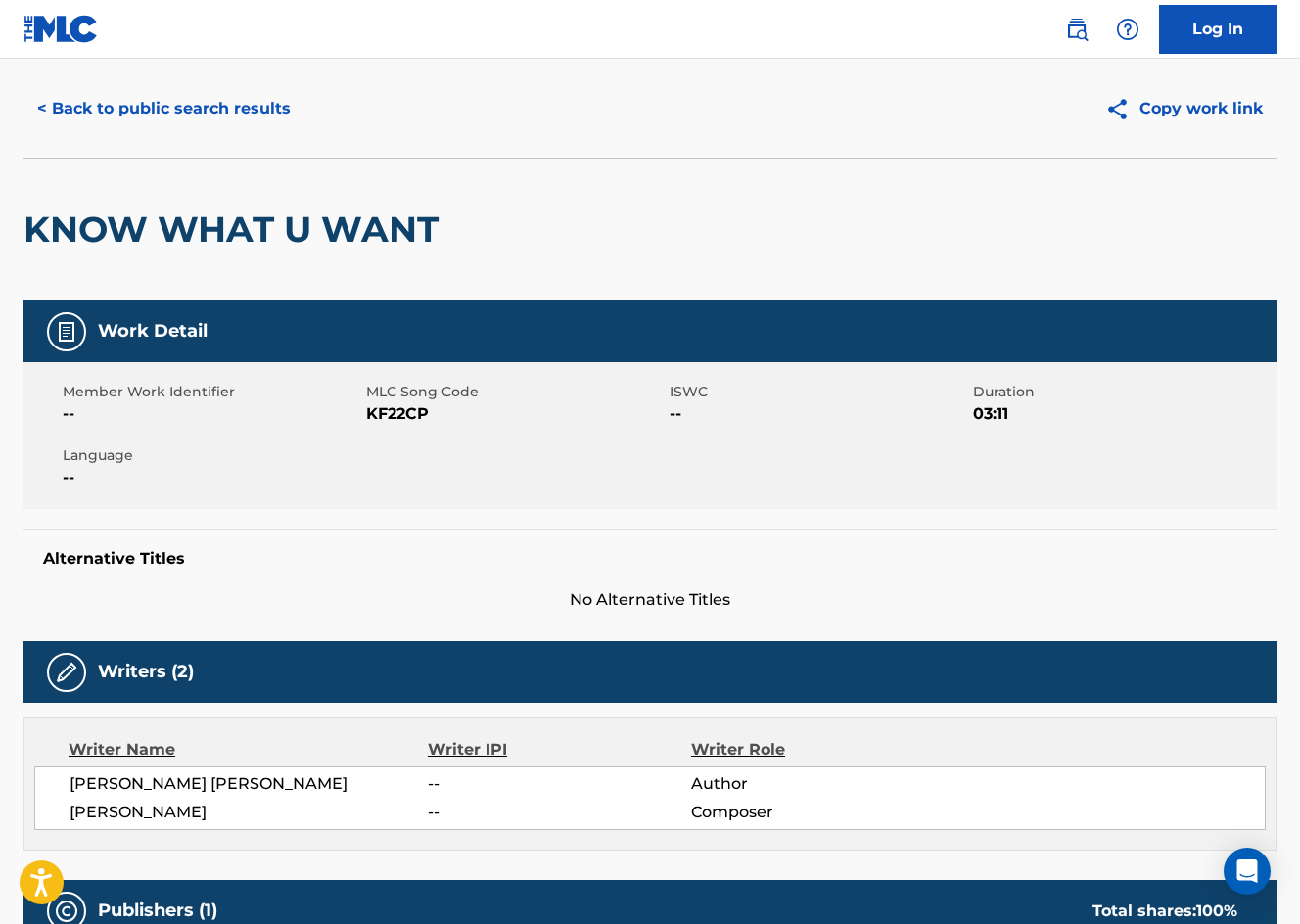 scroll, scrollTop: 0, scrollLeft: 0, axis: both 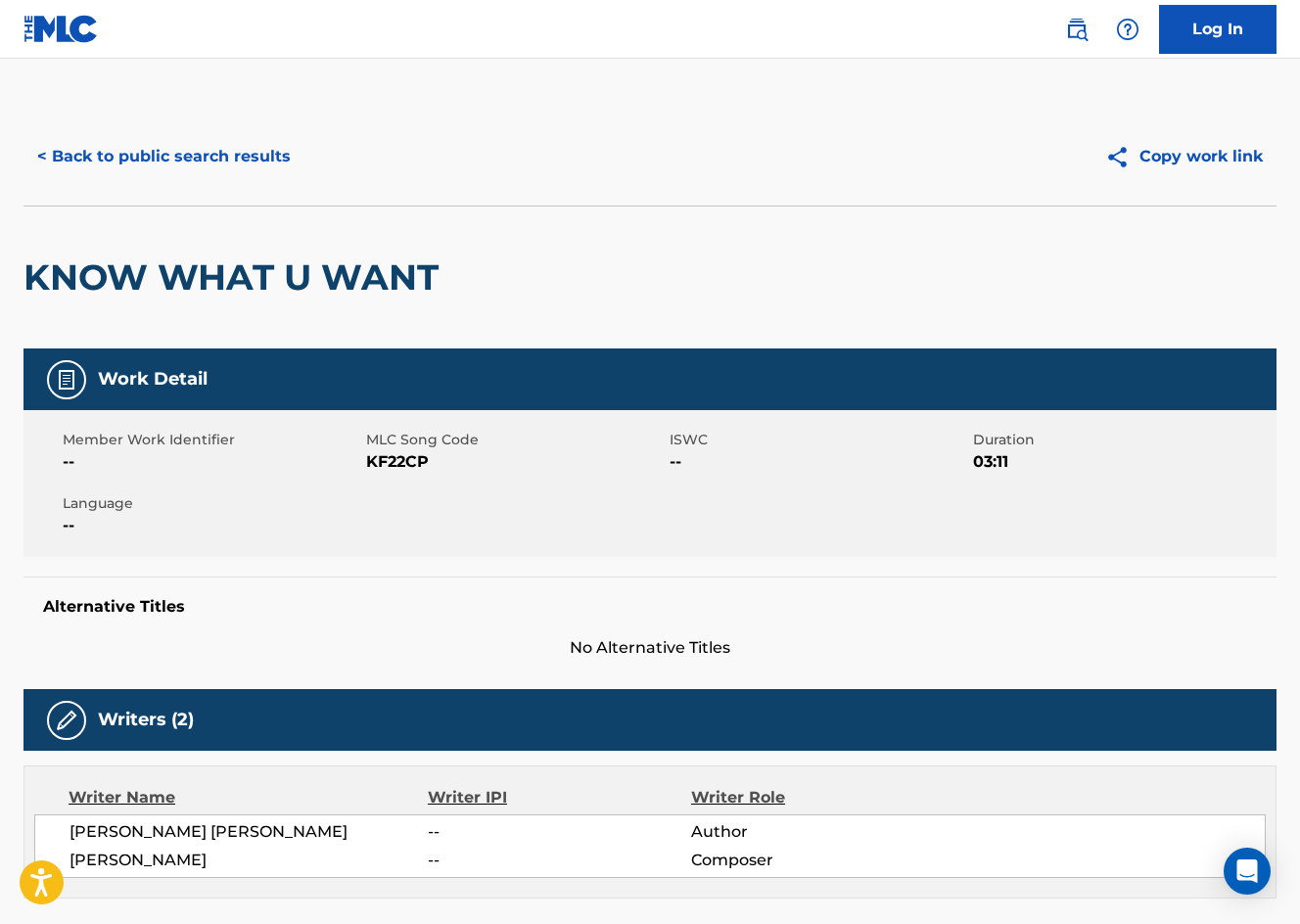 click on "< Back to public search results" at bounding box center [163, 157] 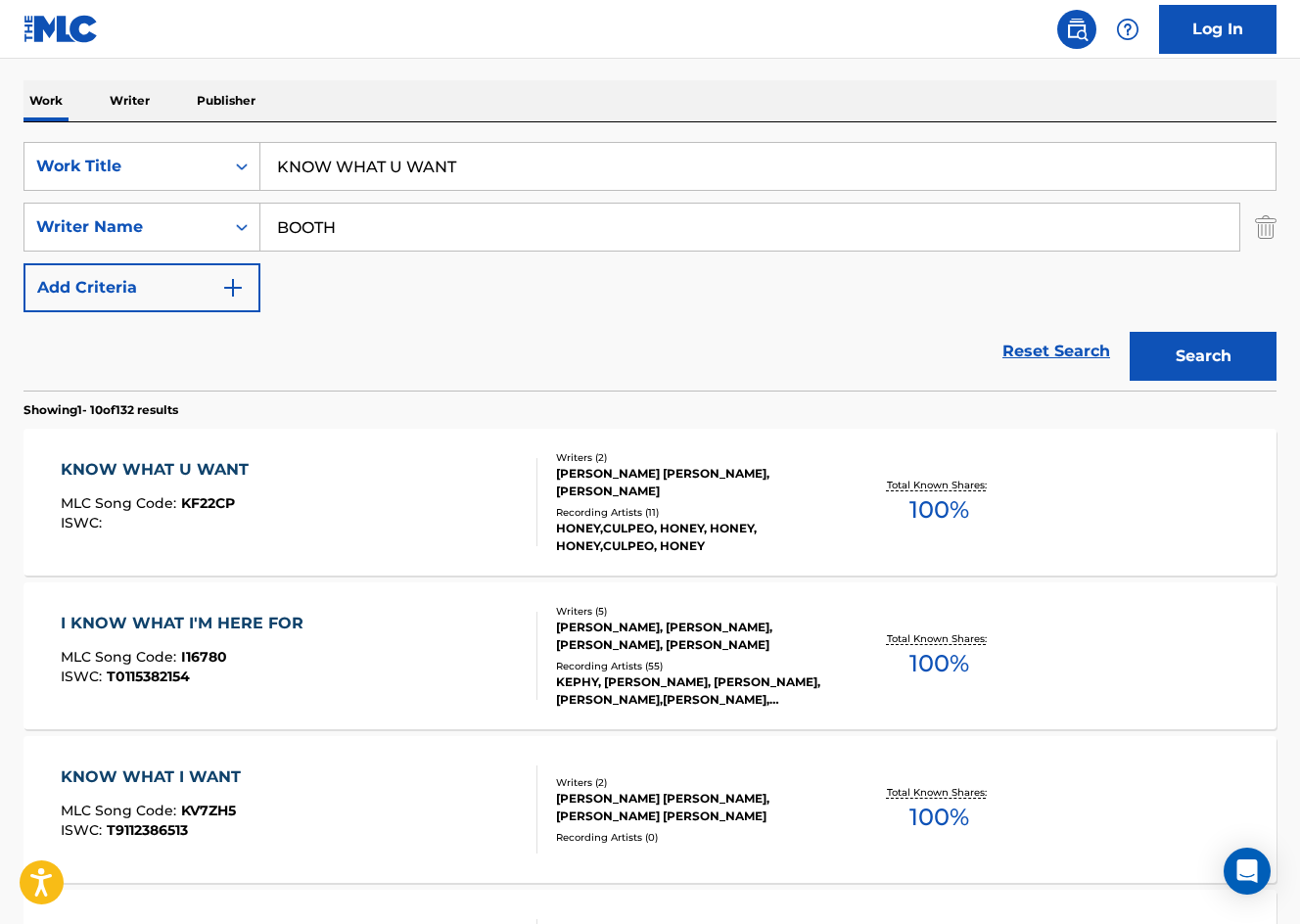 drag, startPoint x: 465, startPoint y: 169, endPoint x: 227, endPoint y: 127, distance: 241.6775 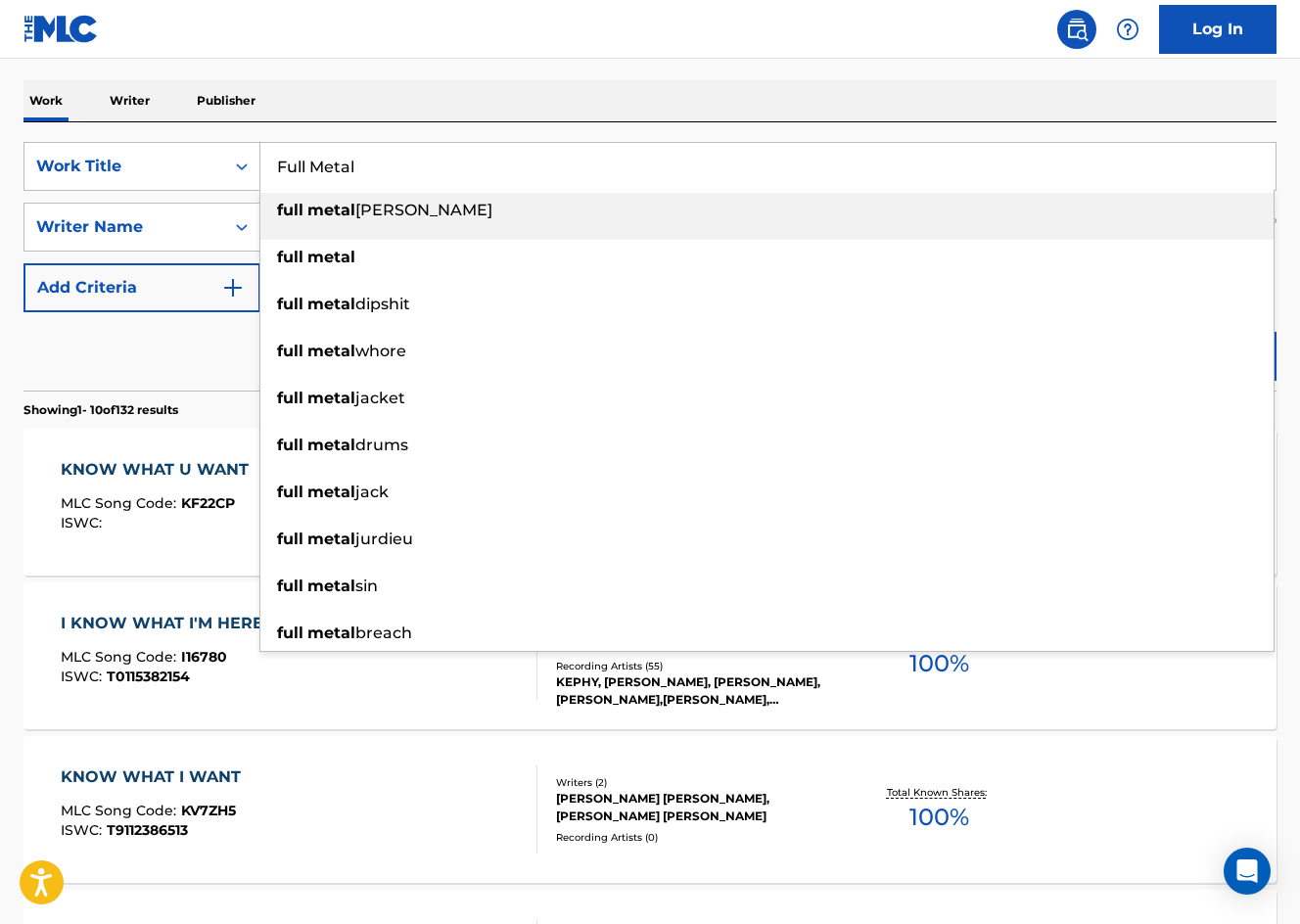drag, startPoint x: 457, startPoint y: 160, endPoint x: 90, endPoint y: 101, distance: 371.71225 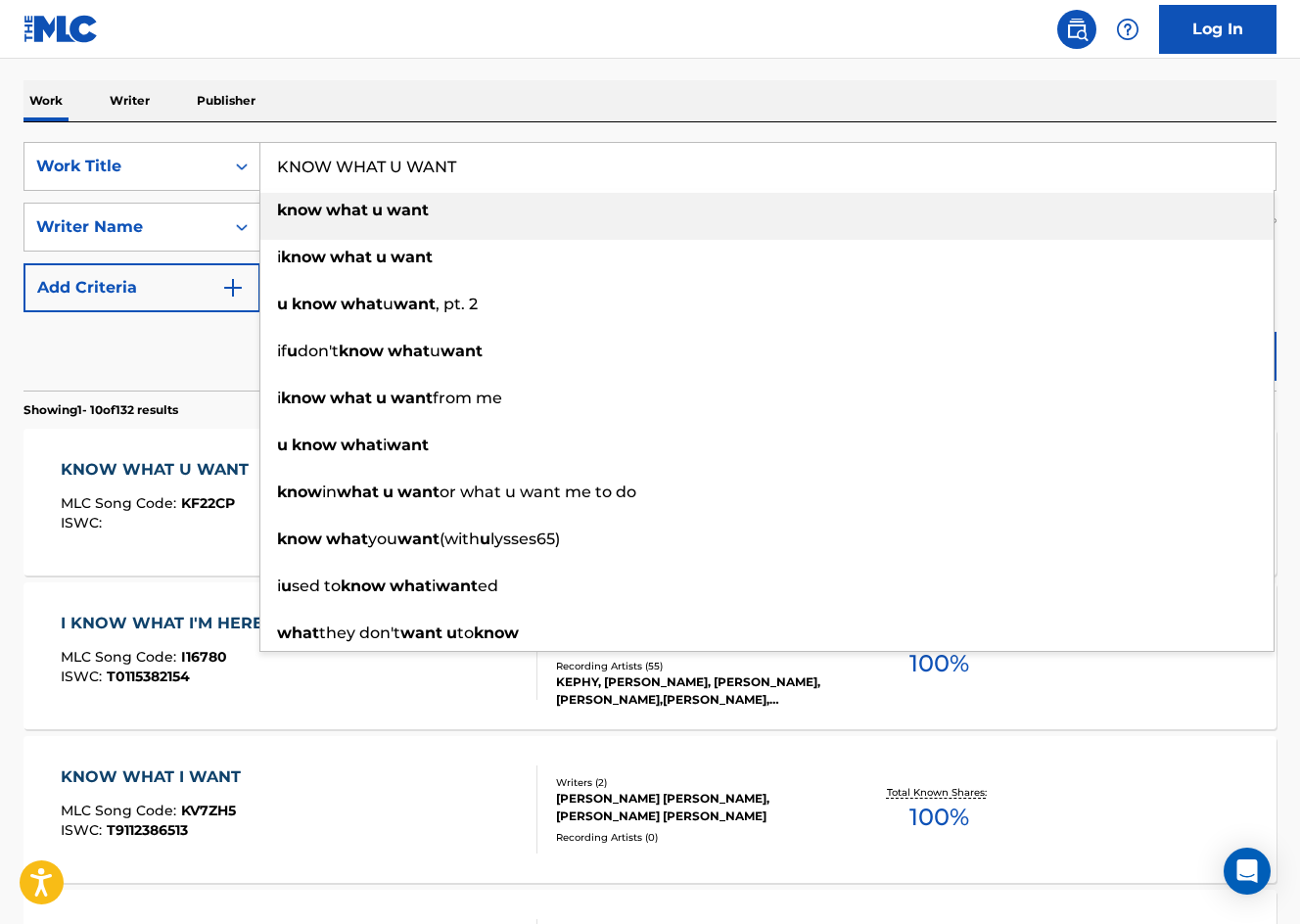 type on "KNOW WHAT U WANT" 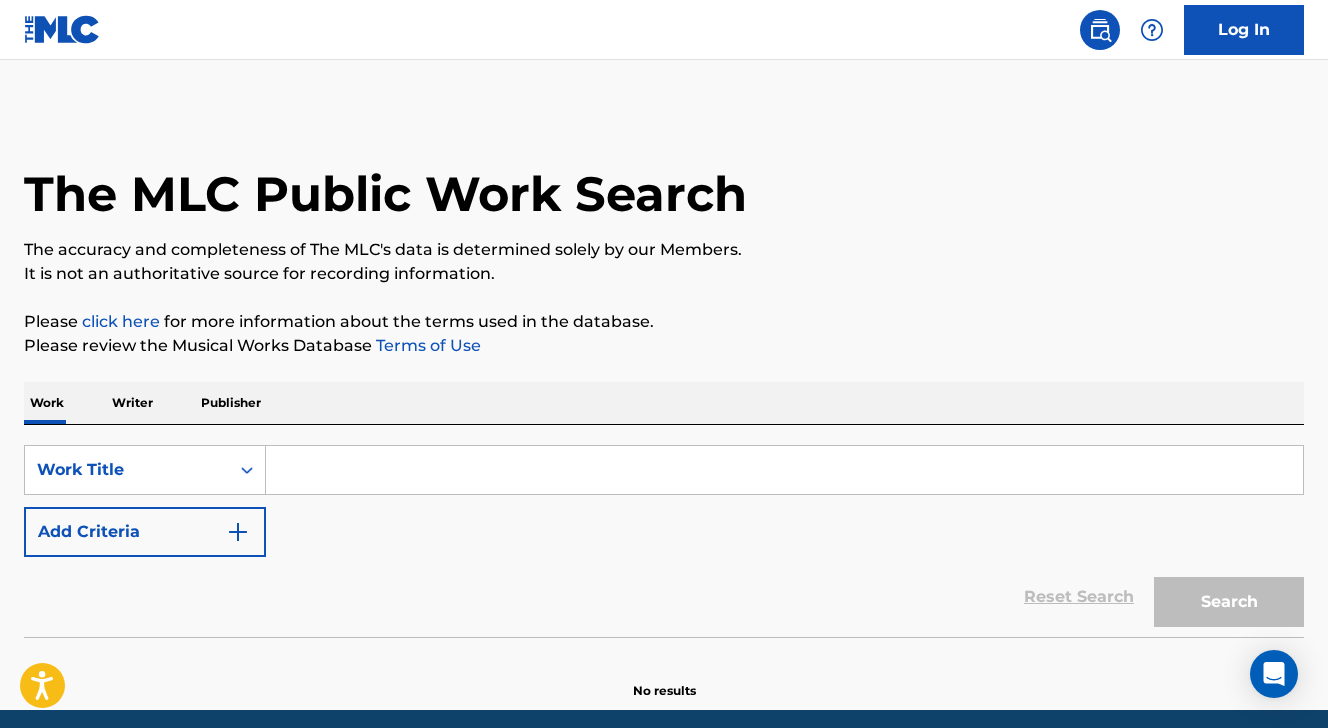 scroll, scrollTop: 0, scrollLeft: 0, axis: both 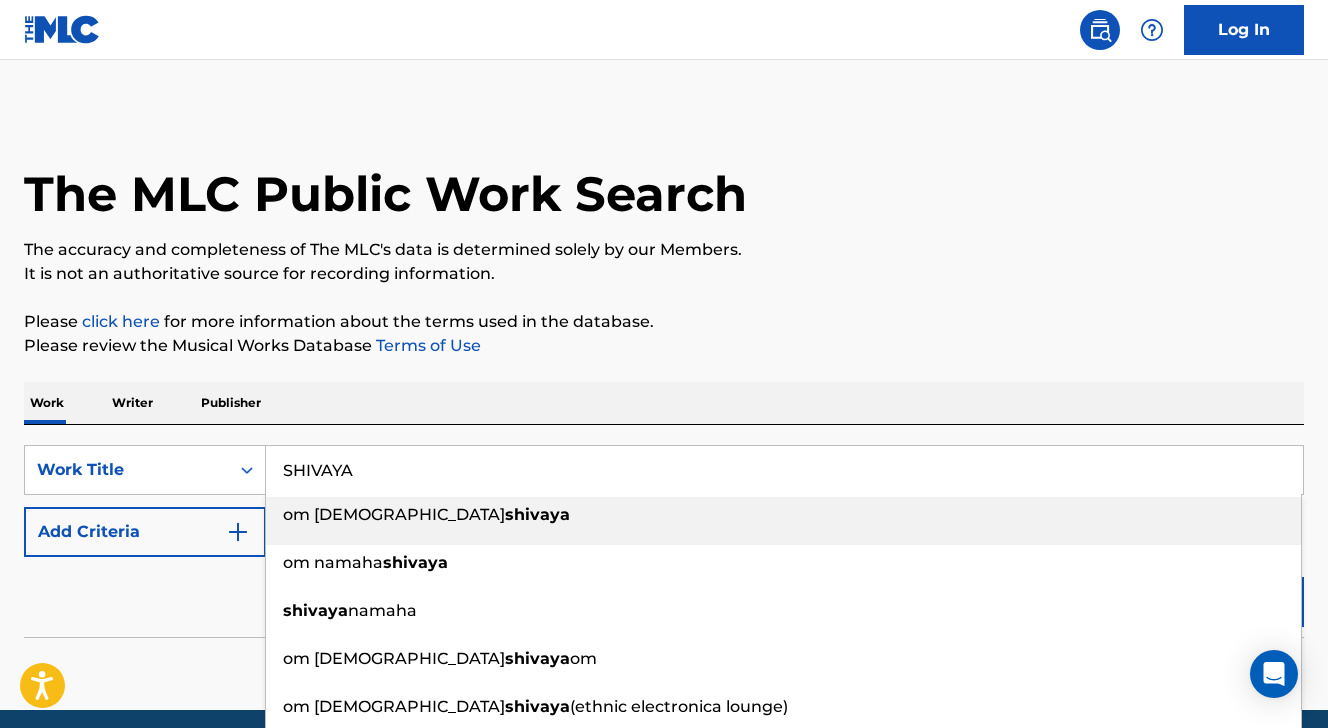 type on "SHIVAYA" 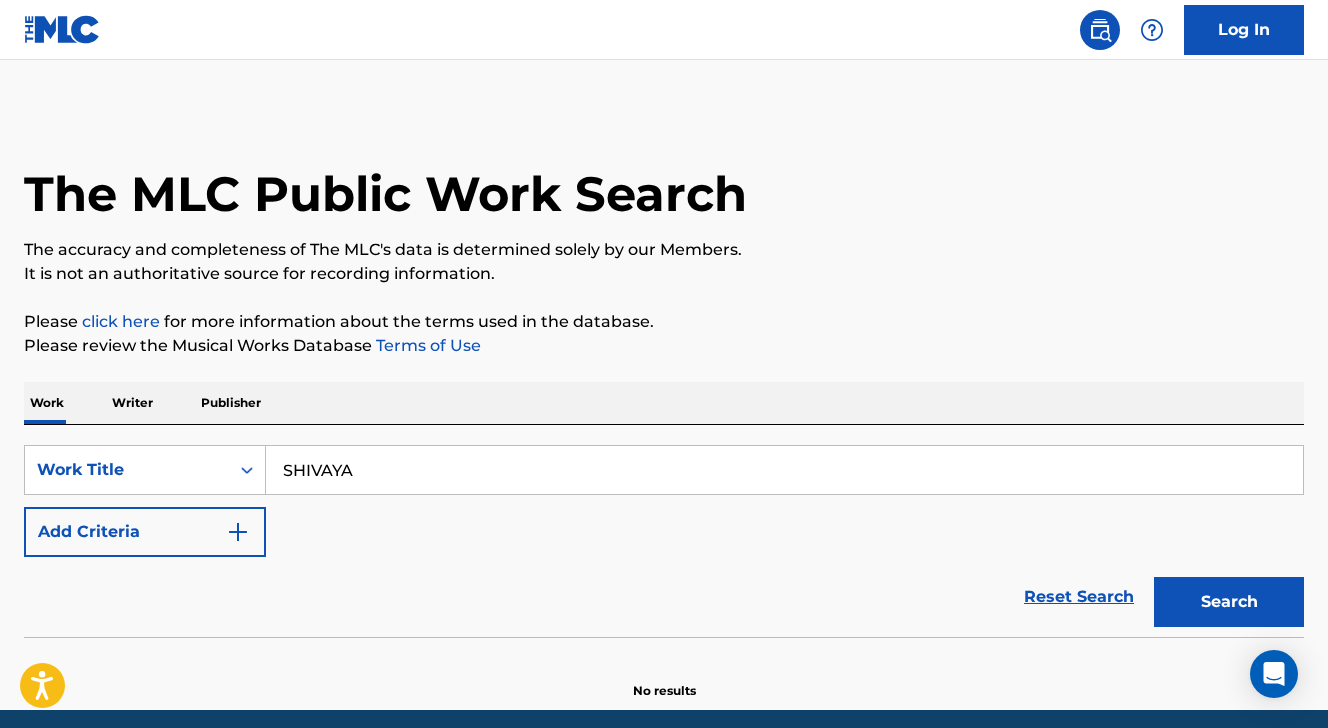 click on "The MLC Public Work Search" at bounding box center (664, 183) 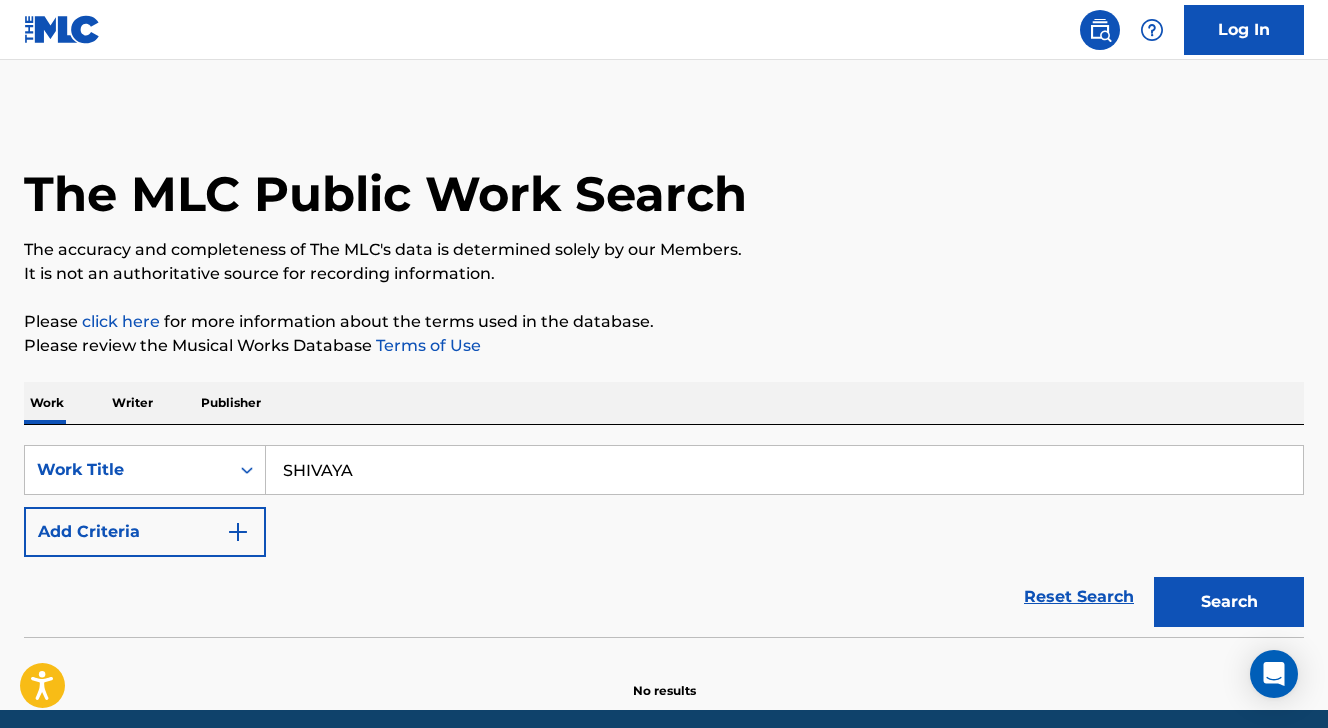 click at bounding box center (238, 532) 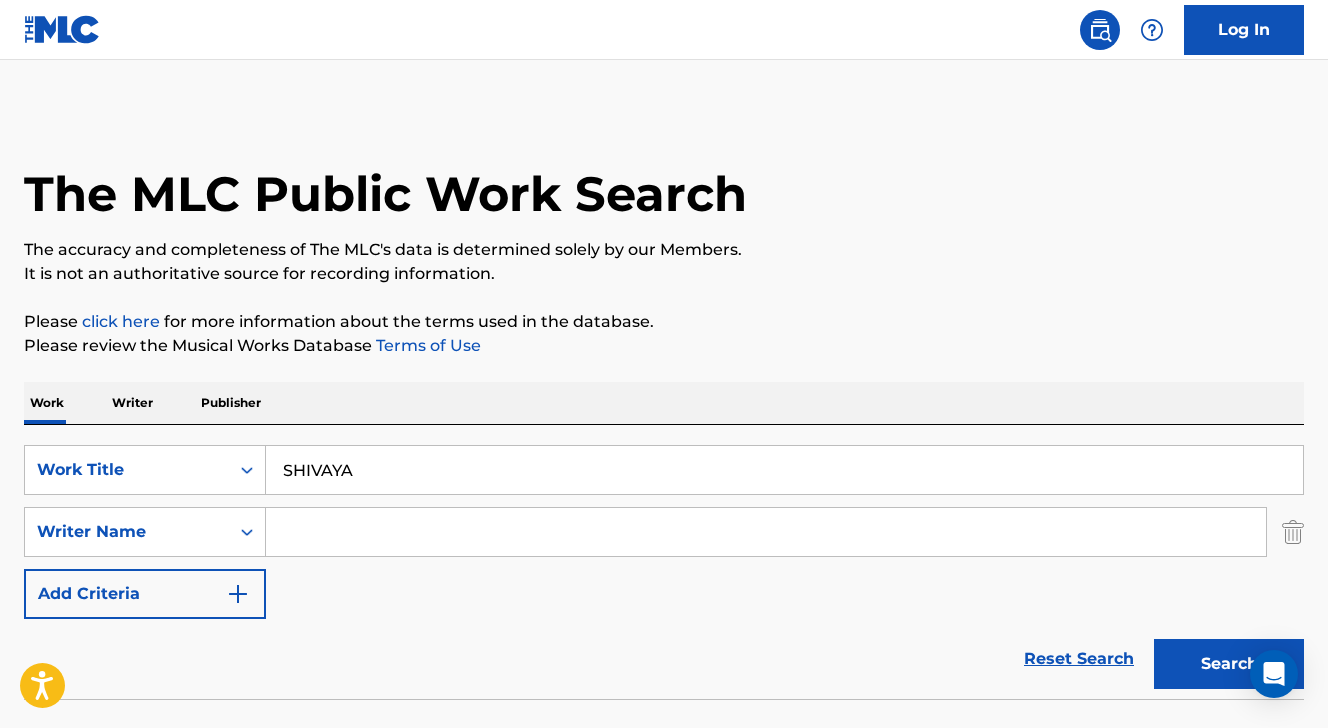 drag, startPoint x: 359, startPoint y: 514, endPoint x: 398, endPoint y: 528, distance: 41.4367 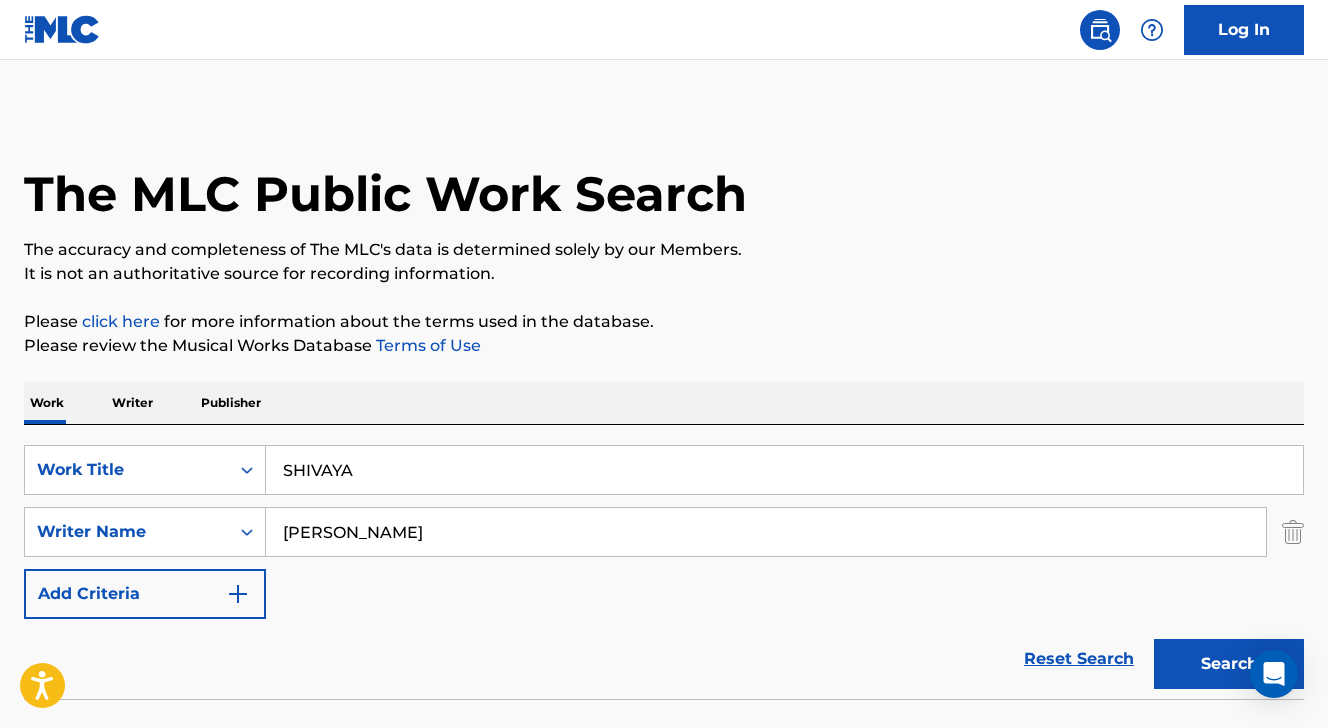 type on "[PERSON_NAME]" 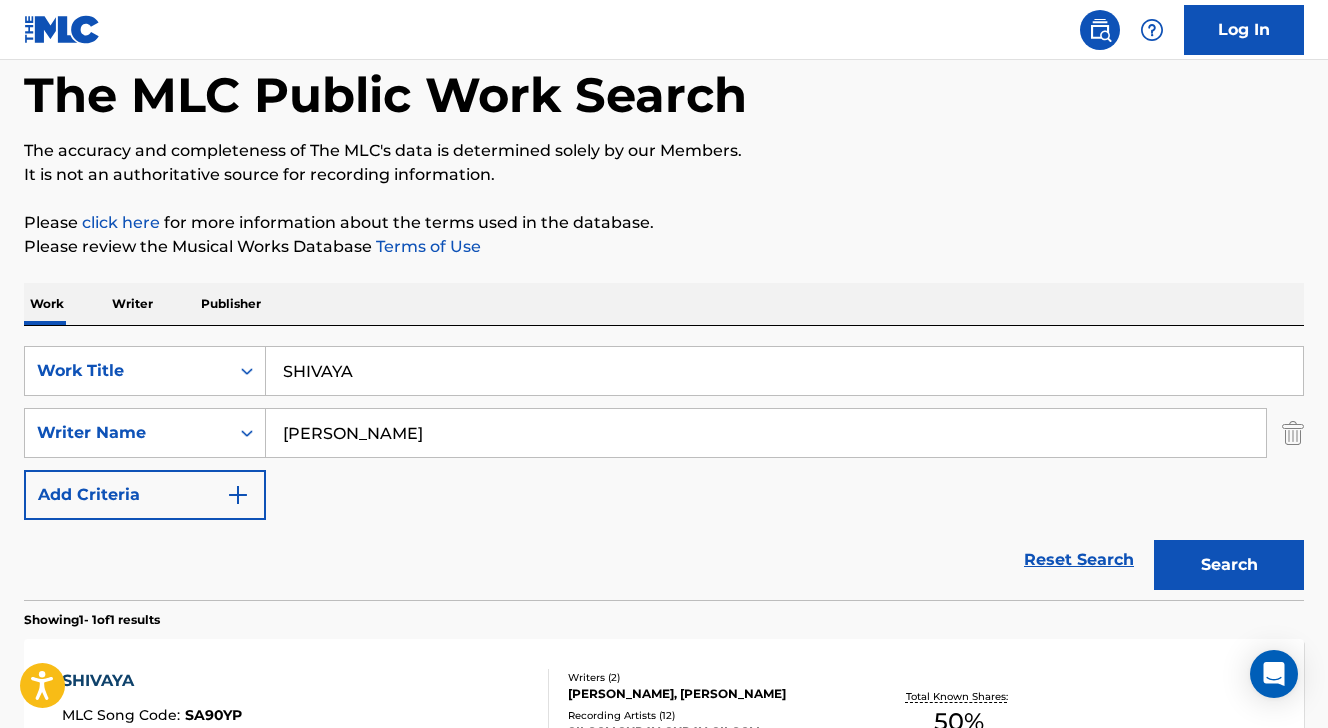 scroll, scrollTop: 300, scrollLeft: 0, axis: vertical 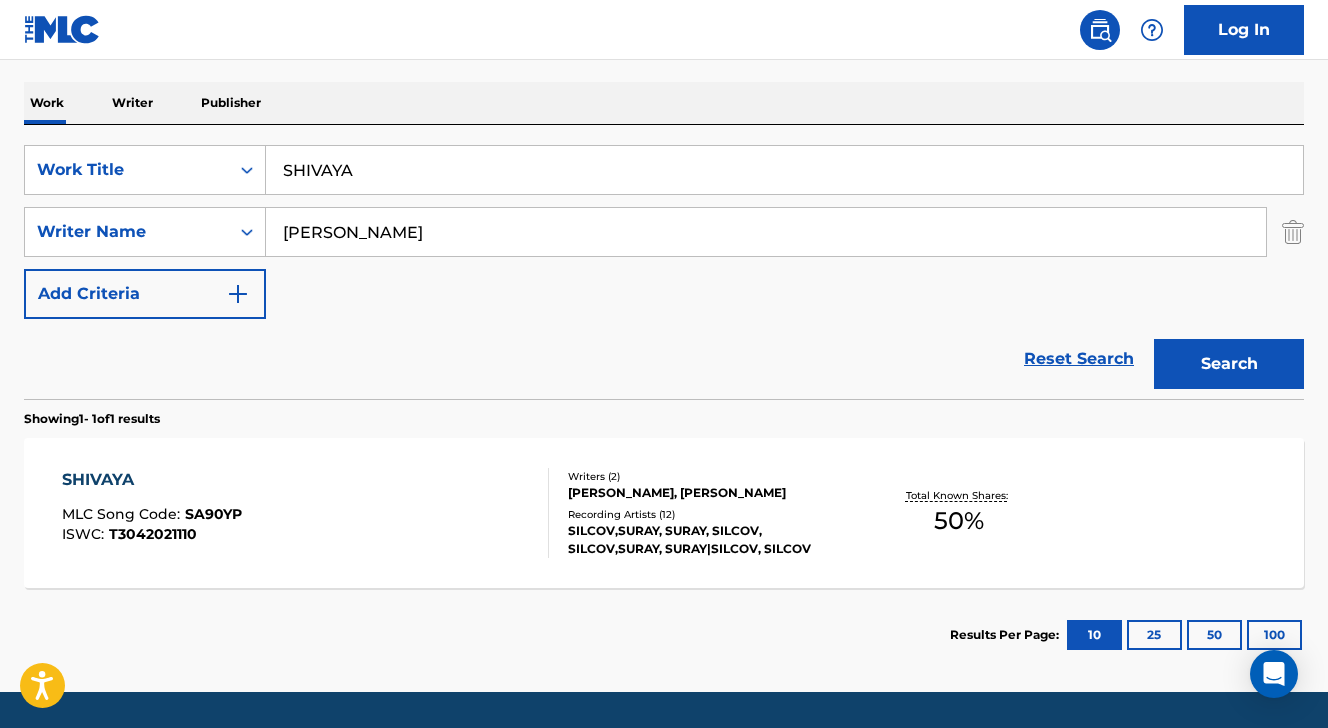 click on "SHIVAYA MLC Song Code : SA90YP ISWC : T3042021110" at bounding box center [152, 513] 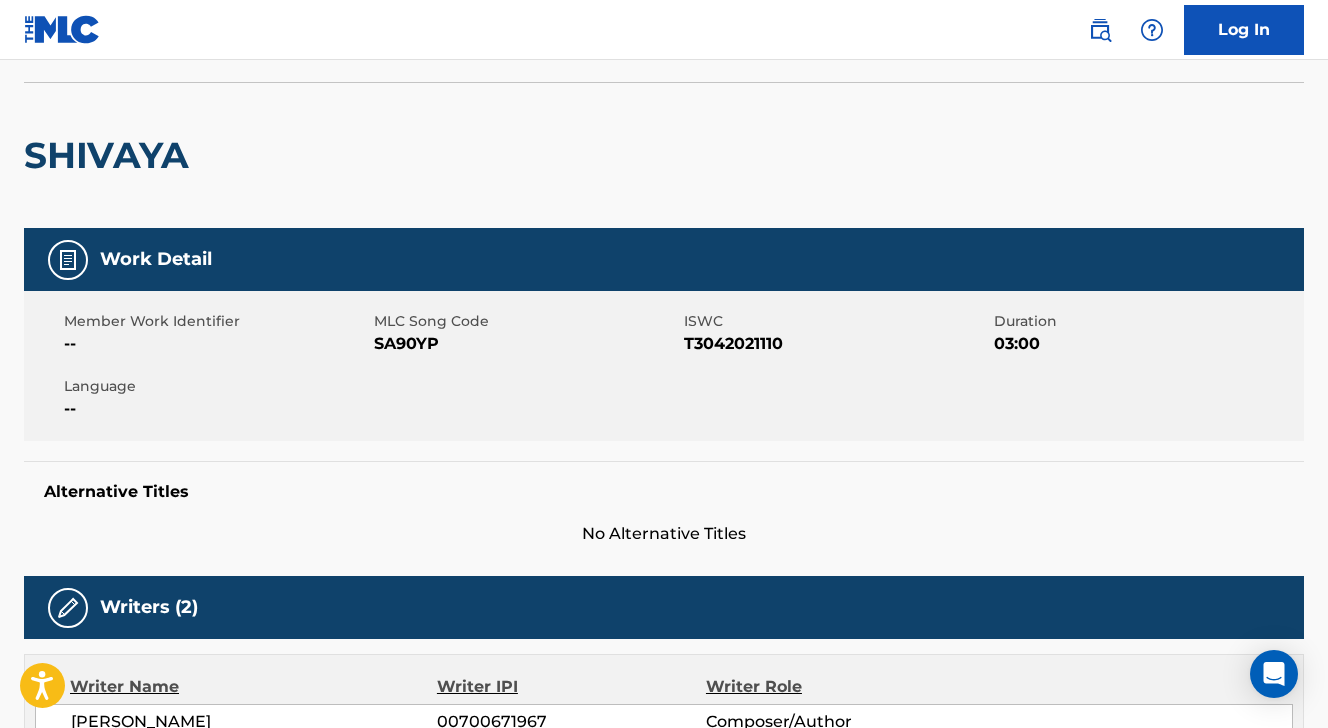 scroll, scrollTop: 300, scrollLeft: 0, axis: vertical 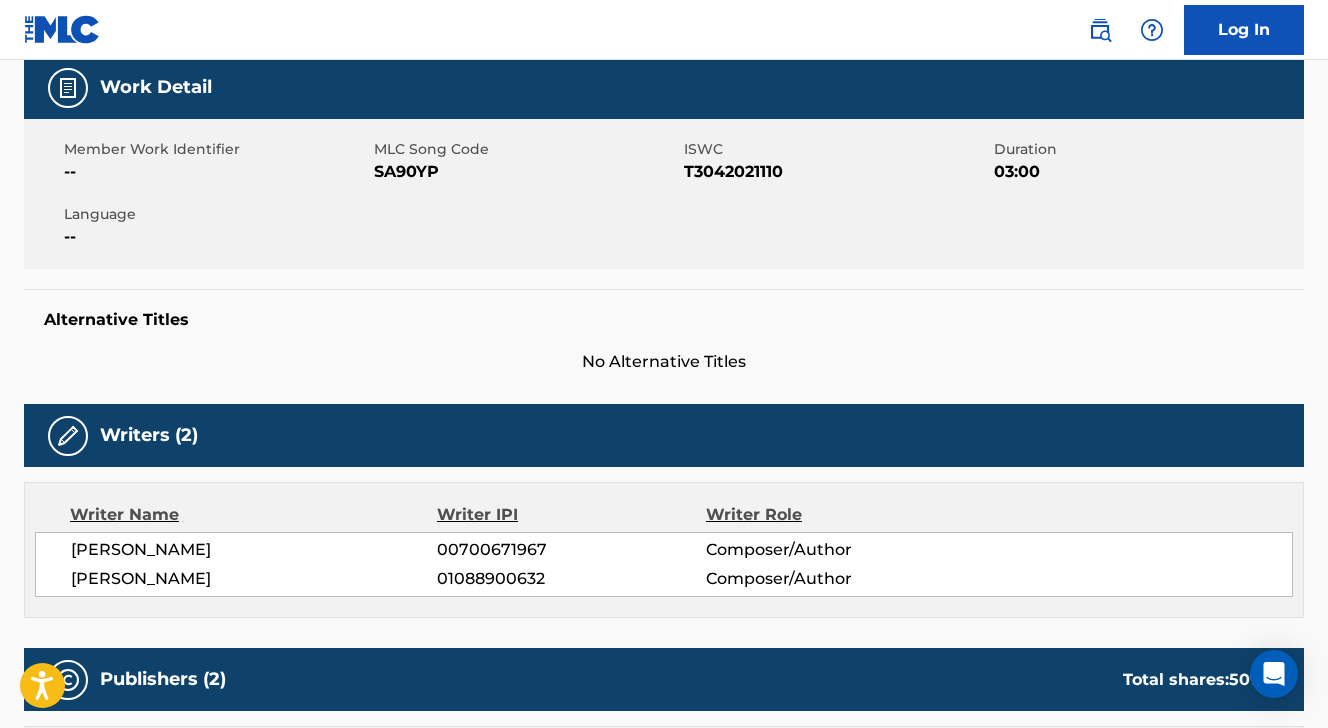 click on "Alternative Titles No Alternative Titles" at bounding box center [664, 331] 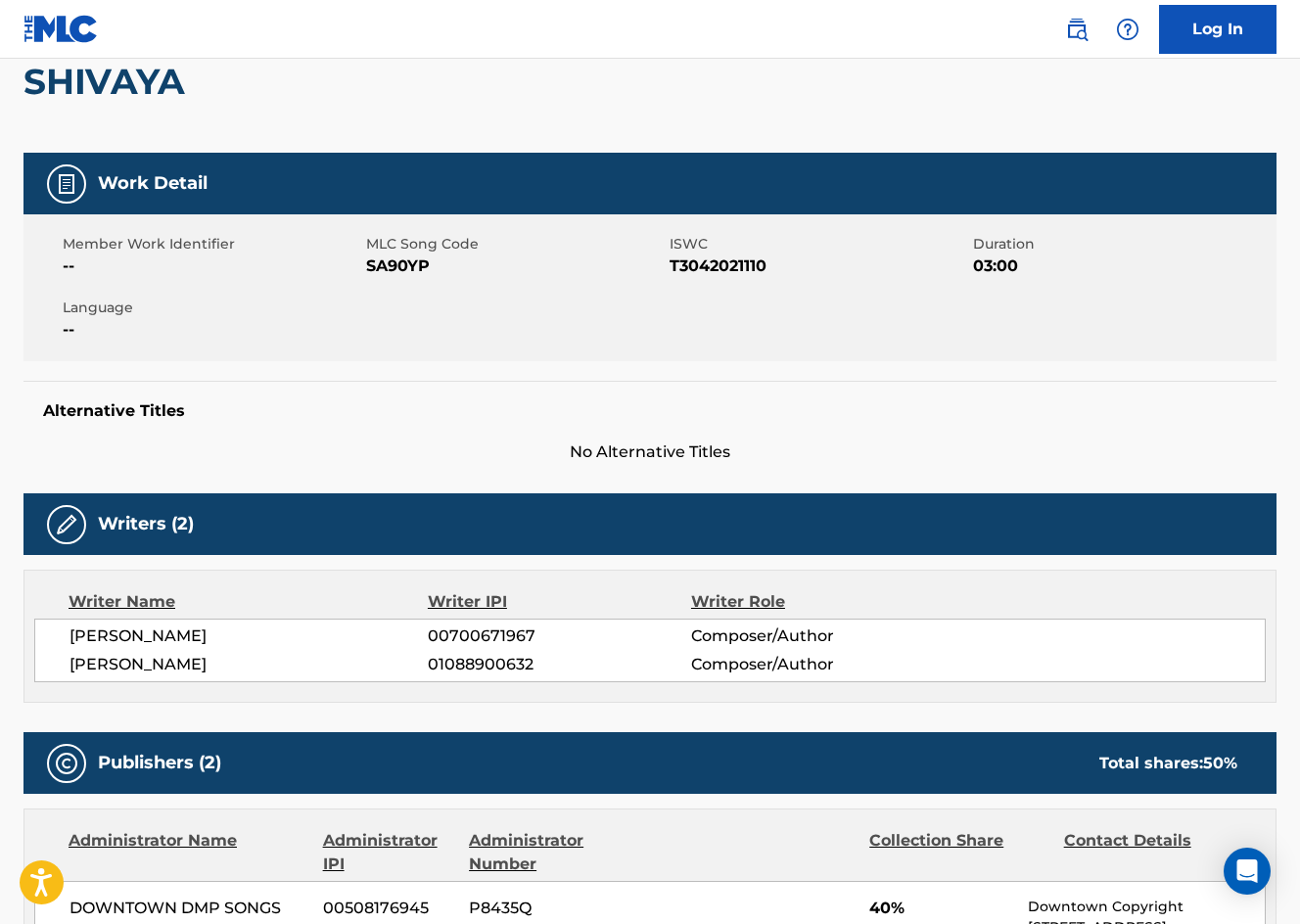 scroll, scrollTop: 0, scrollLeft: 0, axis: both 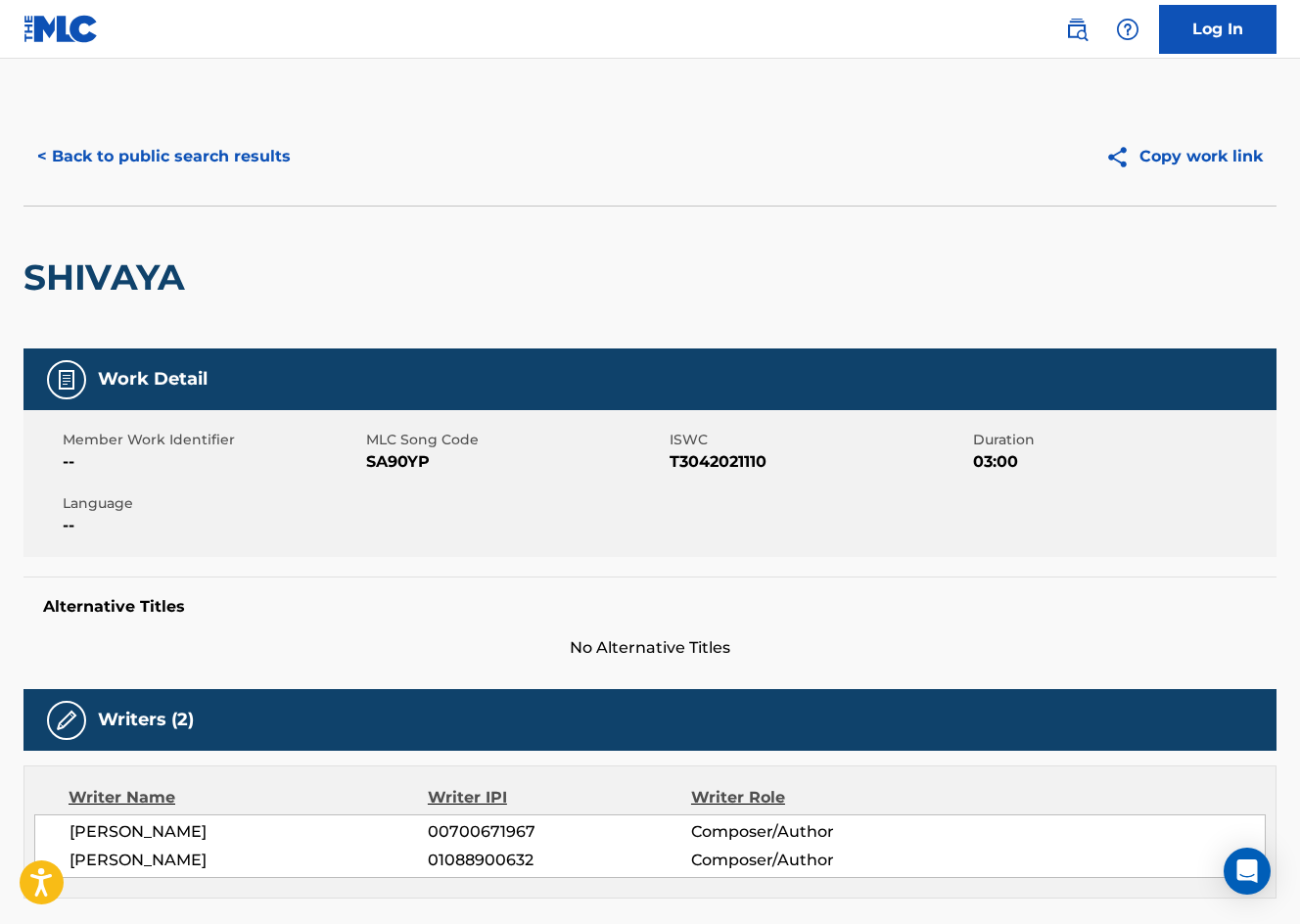 click on "< Back to public search results" at bounding box center [163, 157] 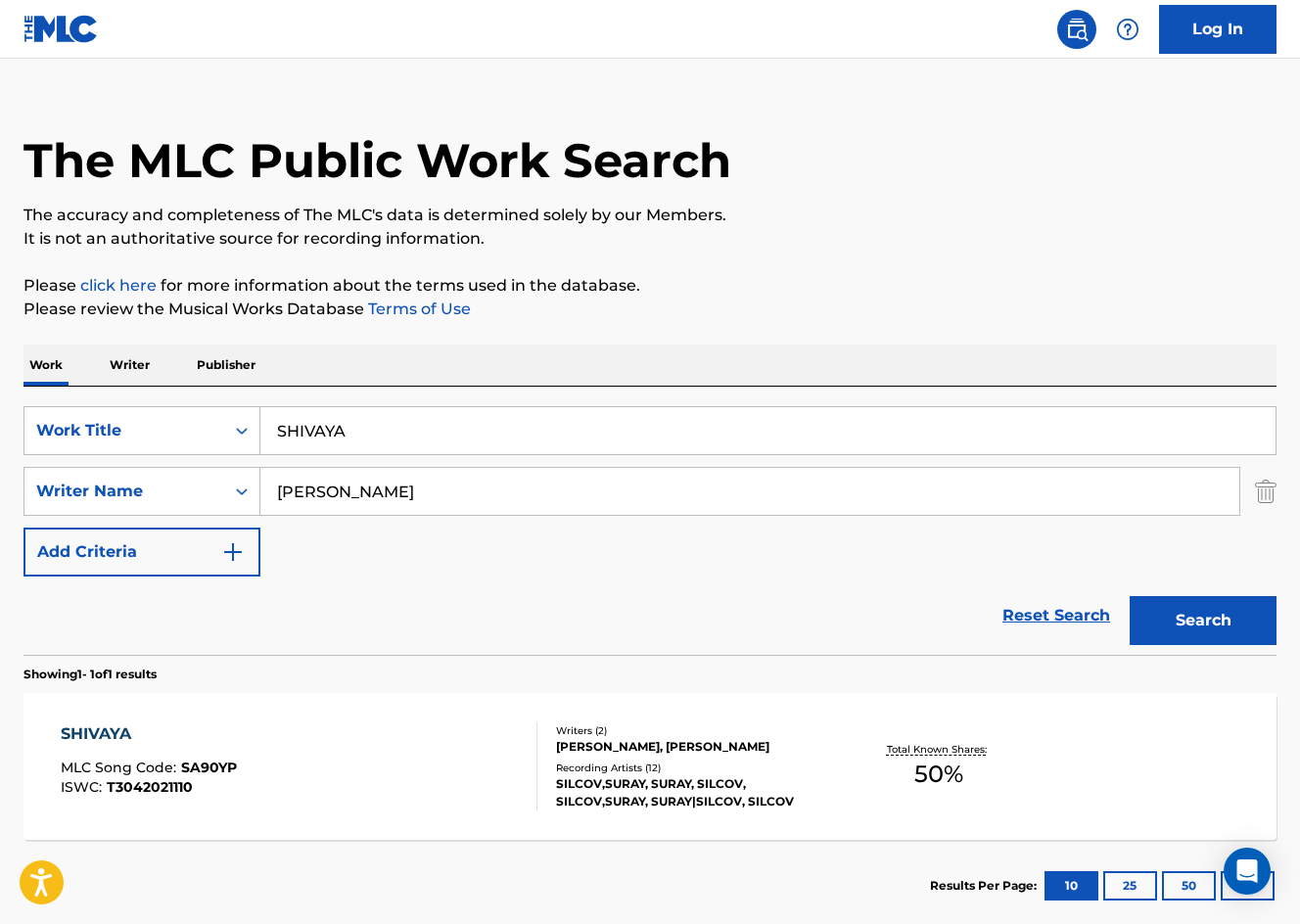 drag, startPoint x: 432, startPoint y: 435, endPoint x: -45, endPoint y: 305, distance: 494.39761 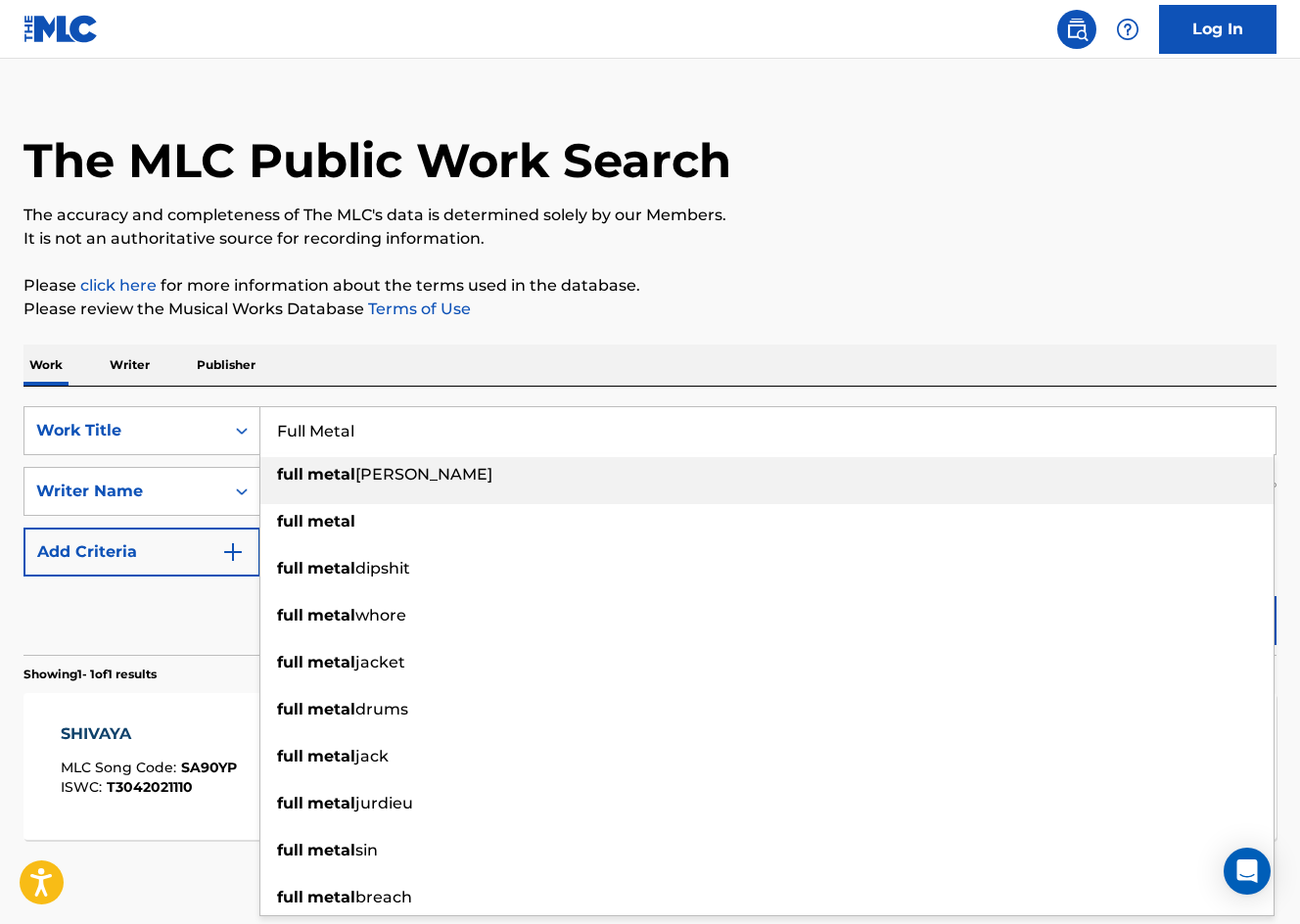 drag, startPoint x: 172, startPoint y: 95, endPoint x: 195, endPoint y: 71, distance: 33.24154 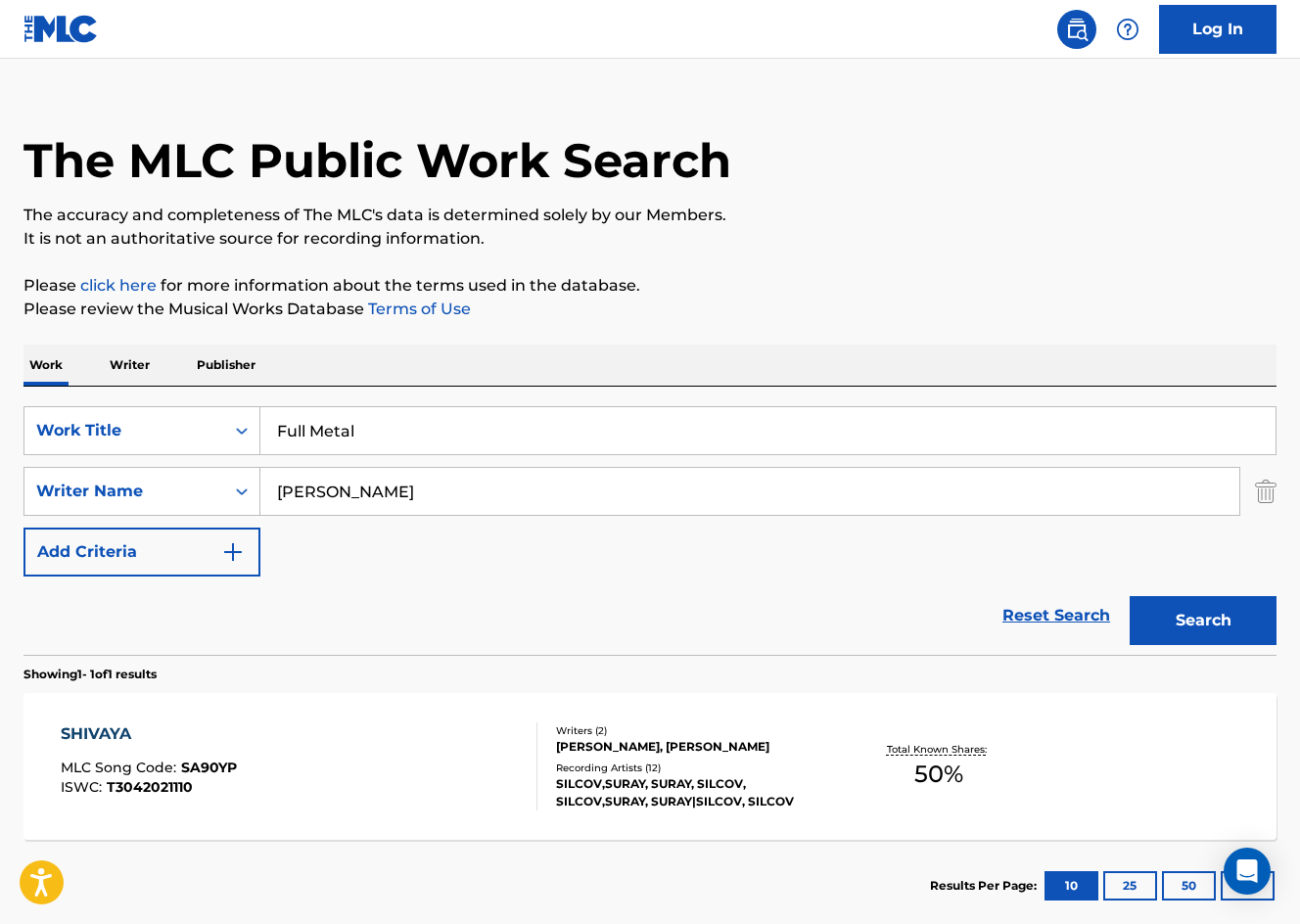 drag, startPoint x: 405, startPoint y: 442, endPoint x: 131, endPoint y: 393, distance: 278.34691 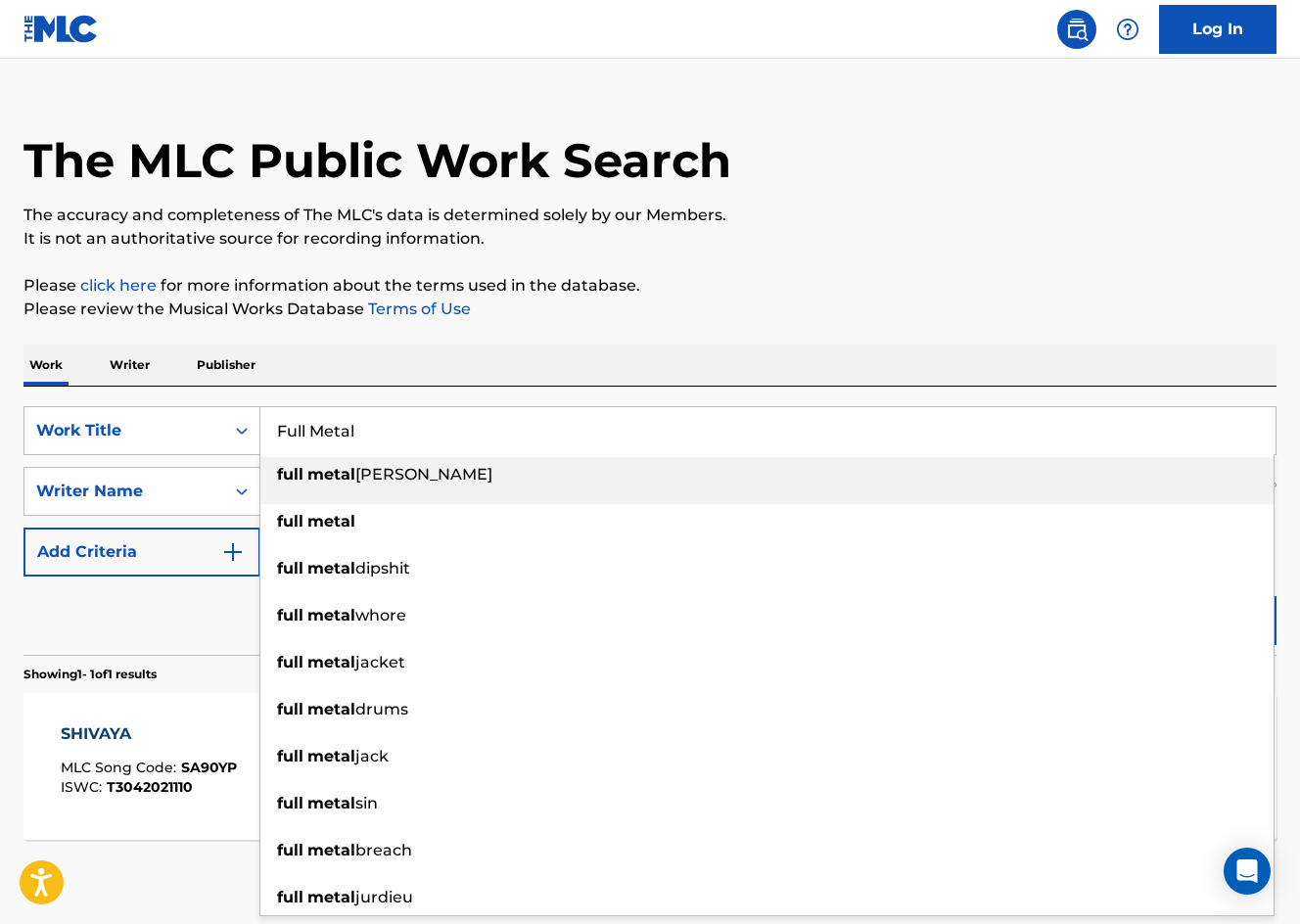 paste on "SHIVAYA" 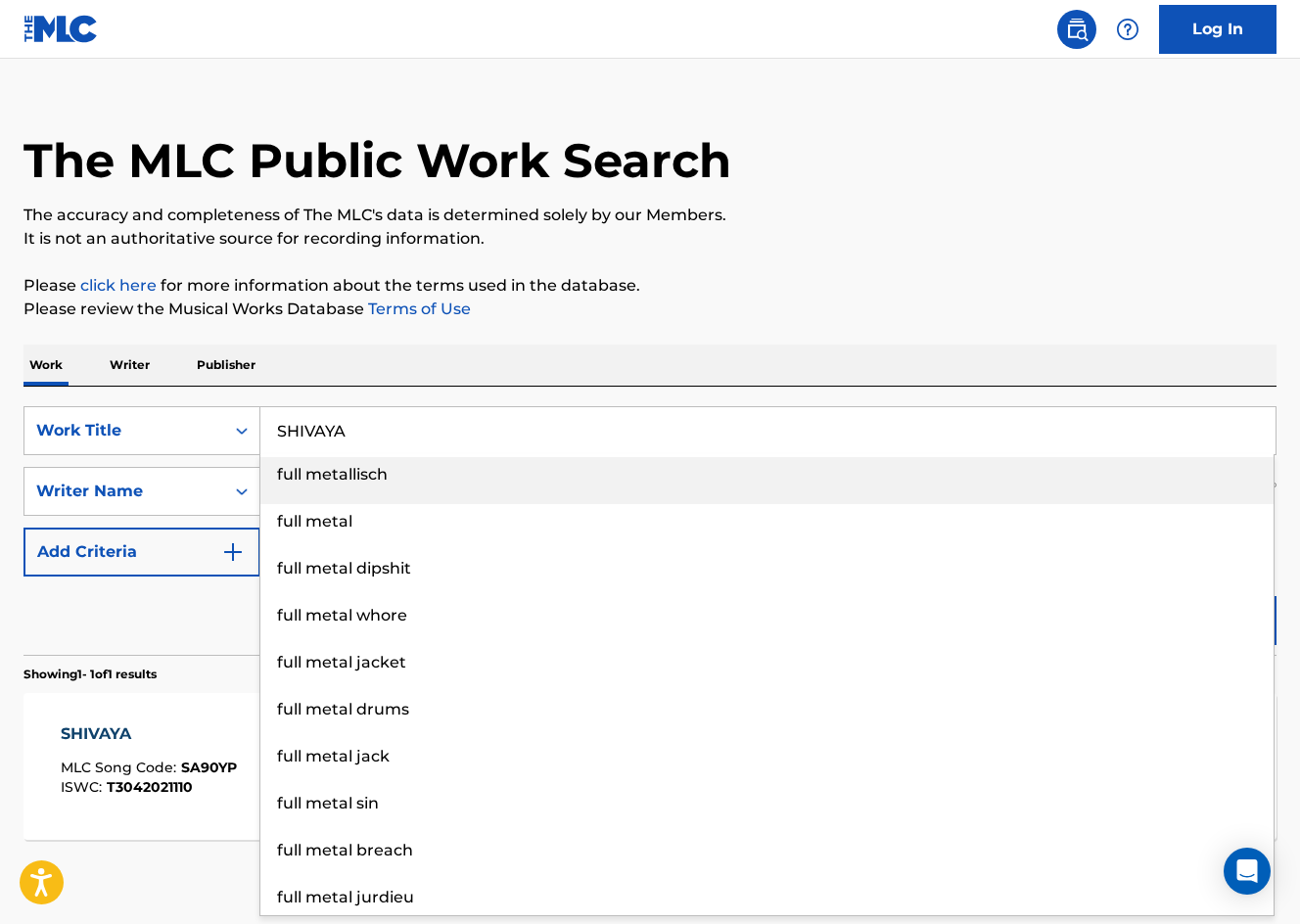 type on "SHIVAYA" 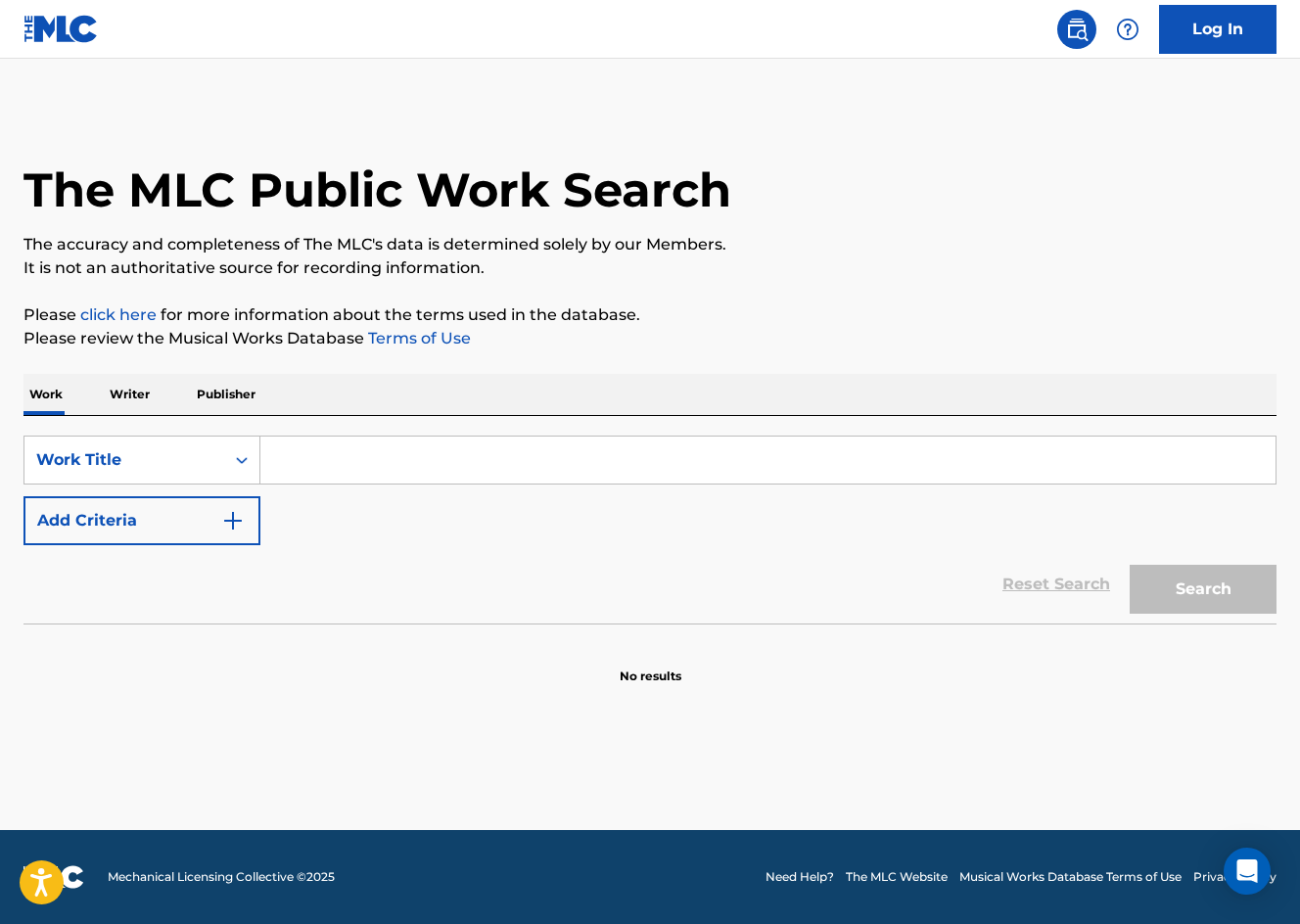 scroll, scrollTop: 0, scrollLeft: 0, axis: both 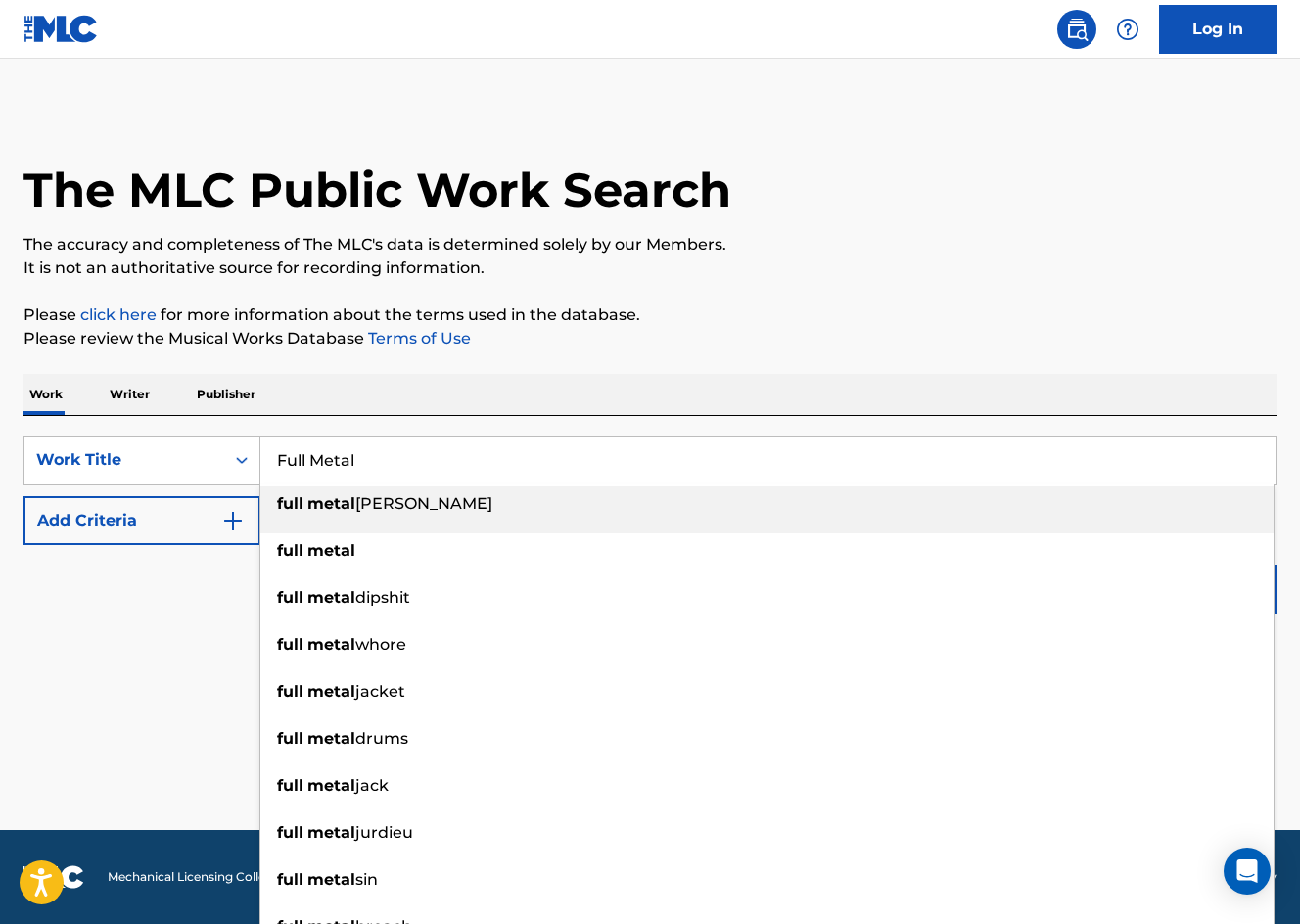 type on "Full Metal" 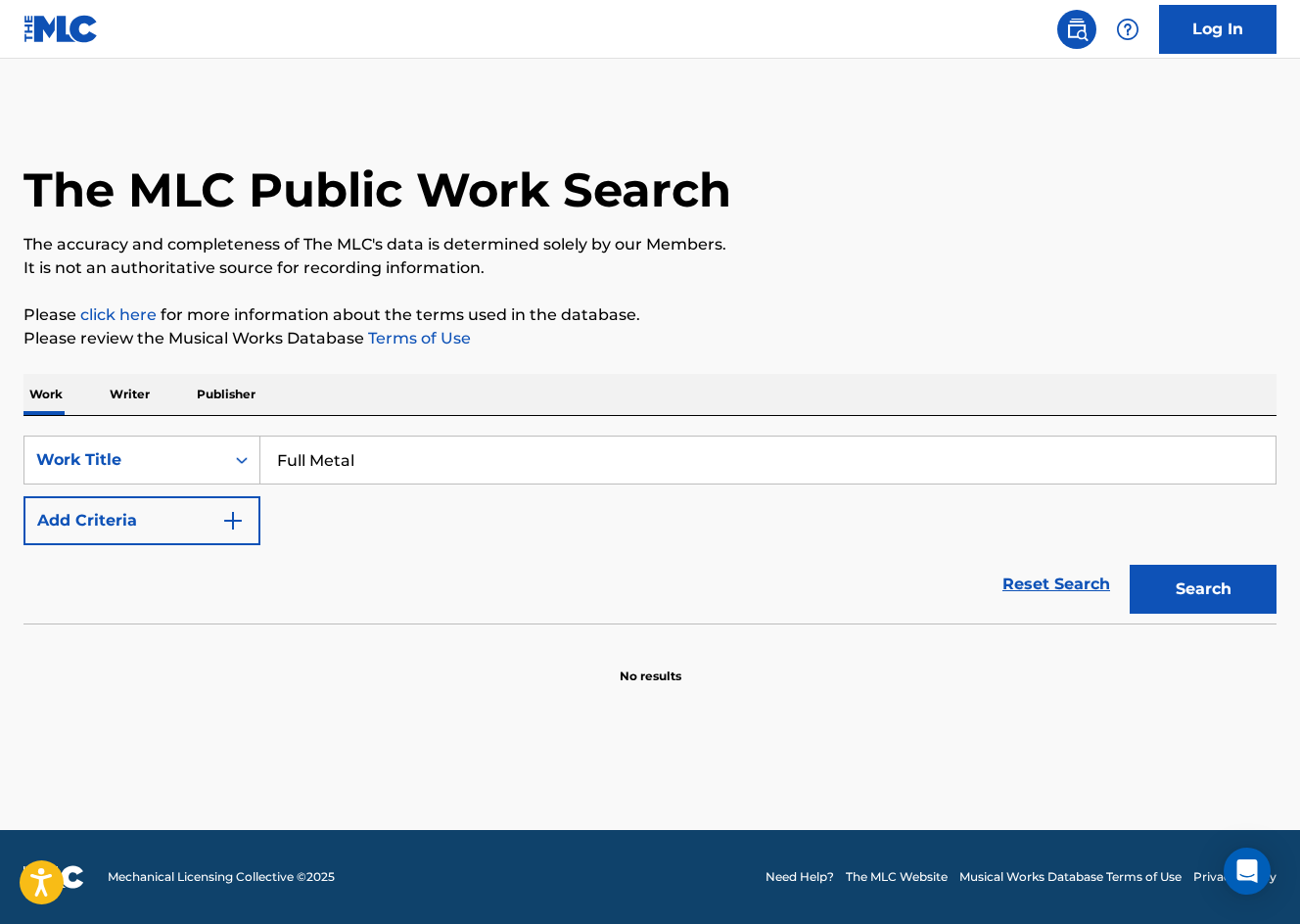 click on "Work Writer Publisher" at bounding box center (650, 394) 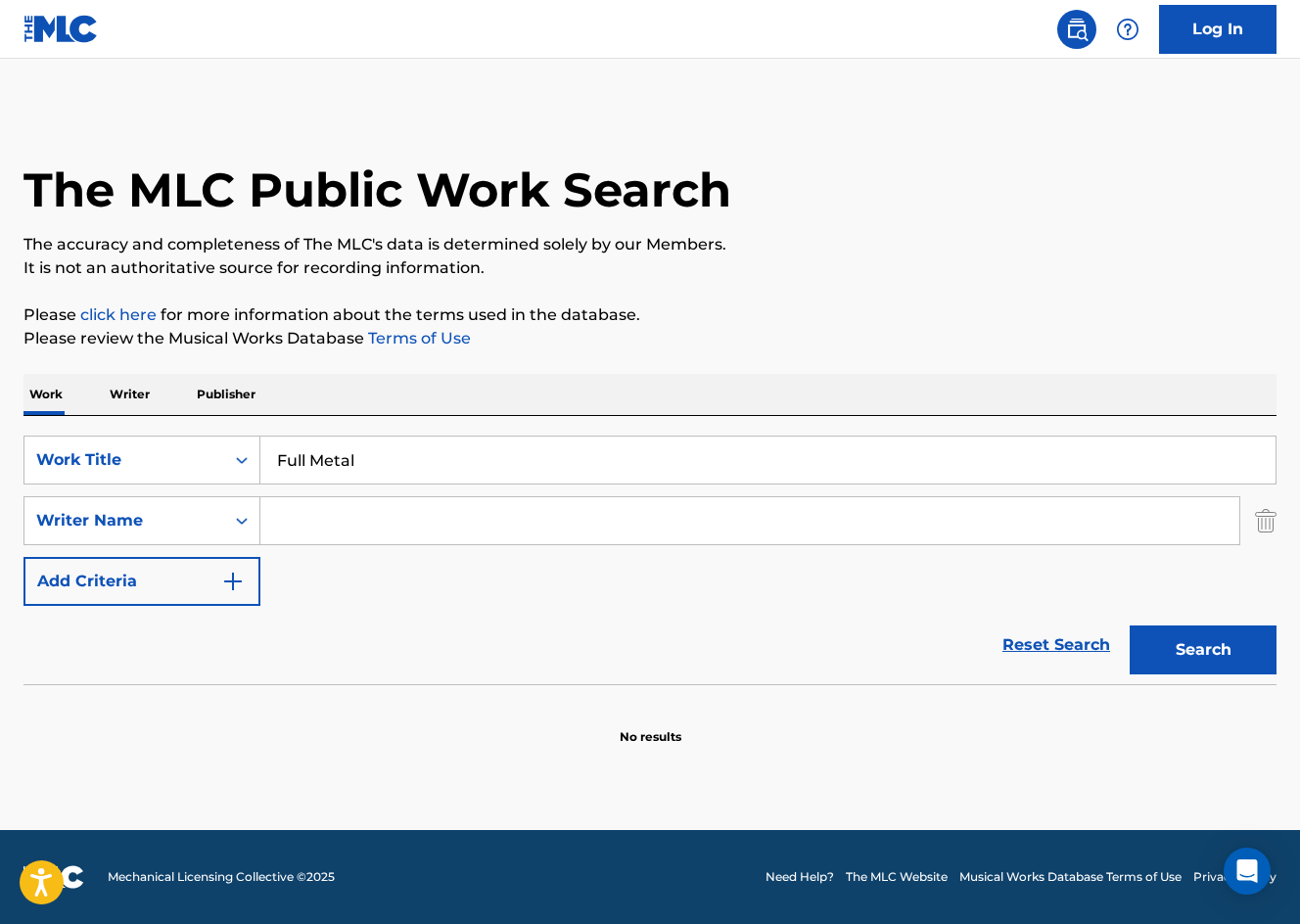 drag, startPoint x: 344, startPoint y: 502, endPoint x: 388, endPoint y: 512, distance: 45.12206 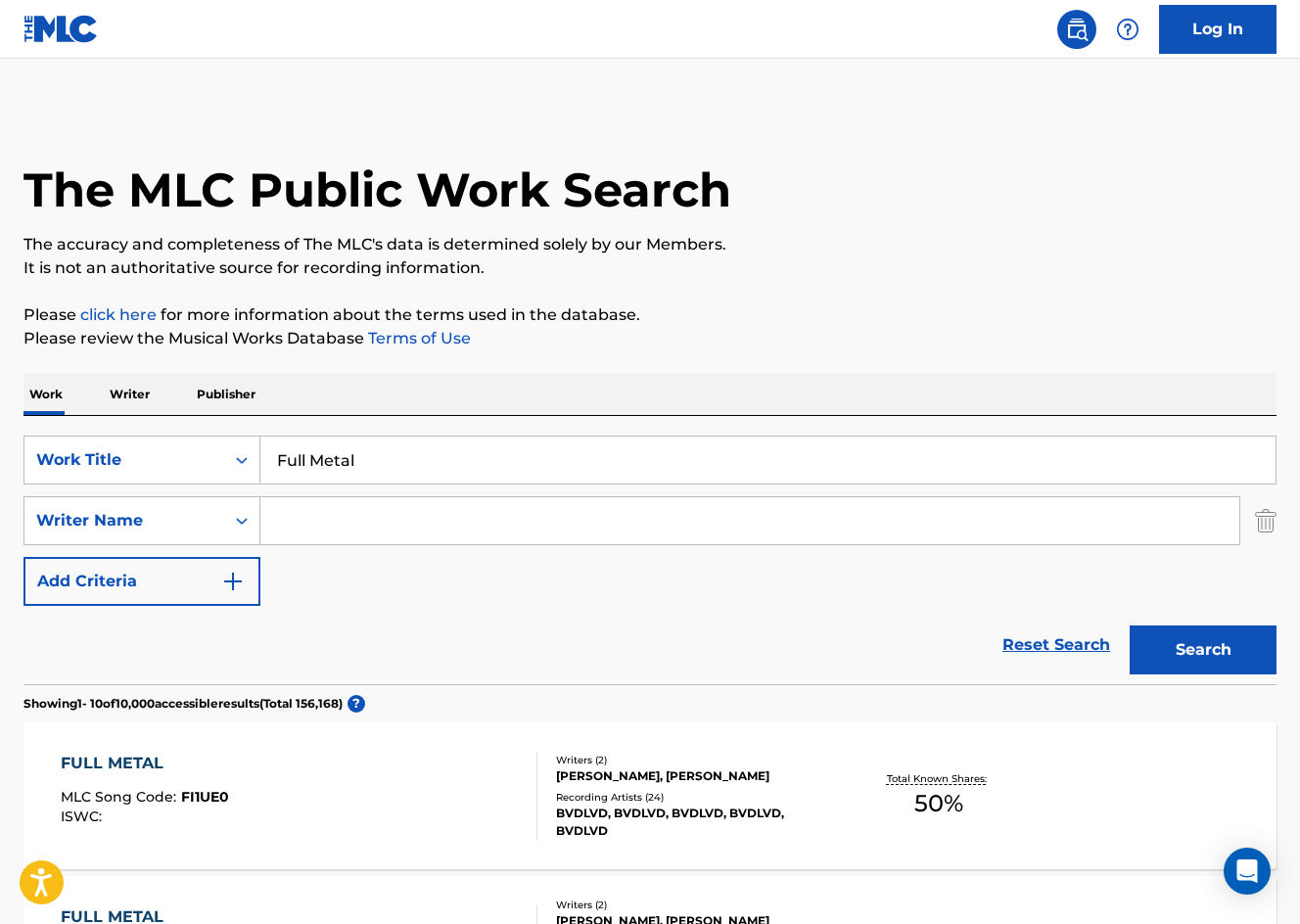 click at bounding box center [750, 521] 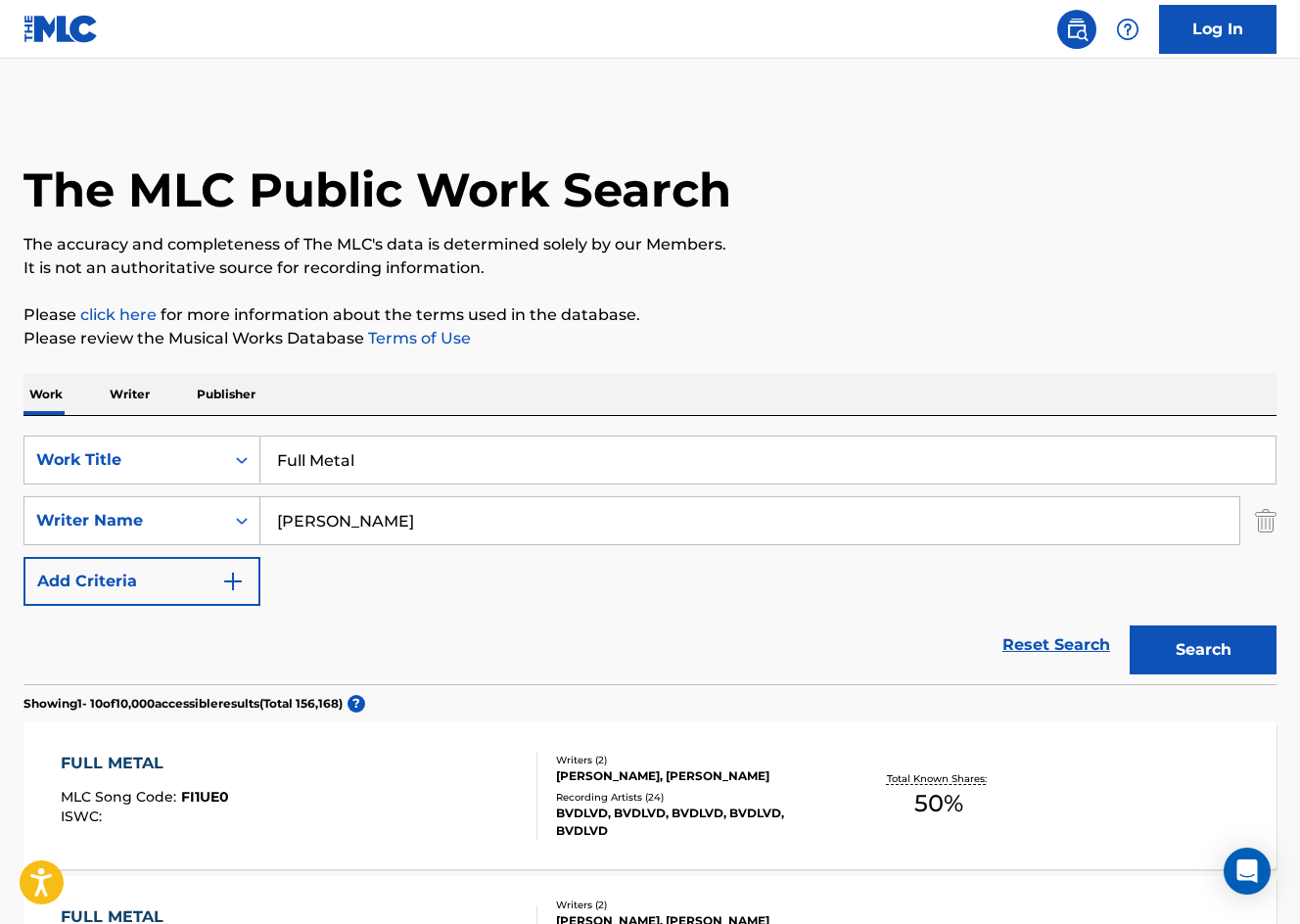 type on "Egorchenkov" 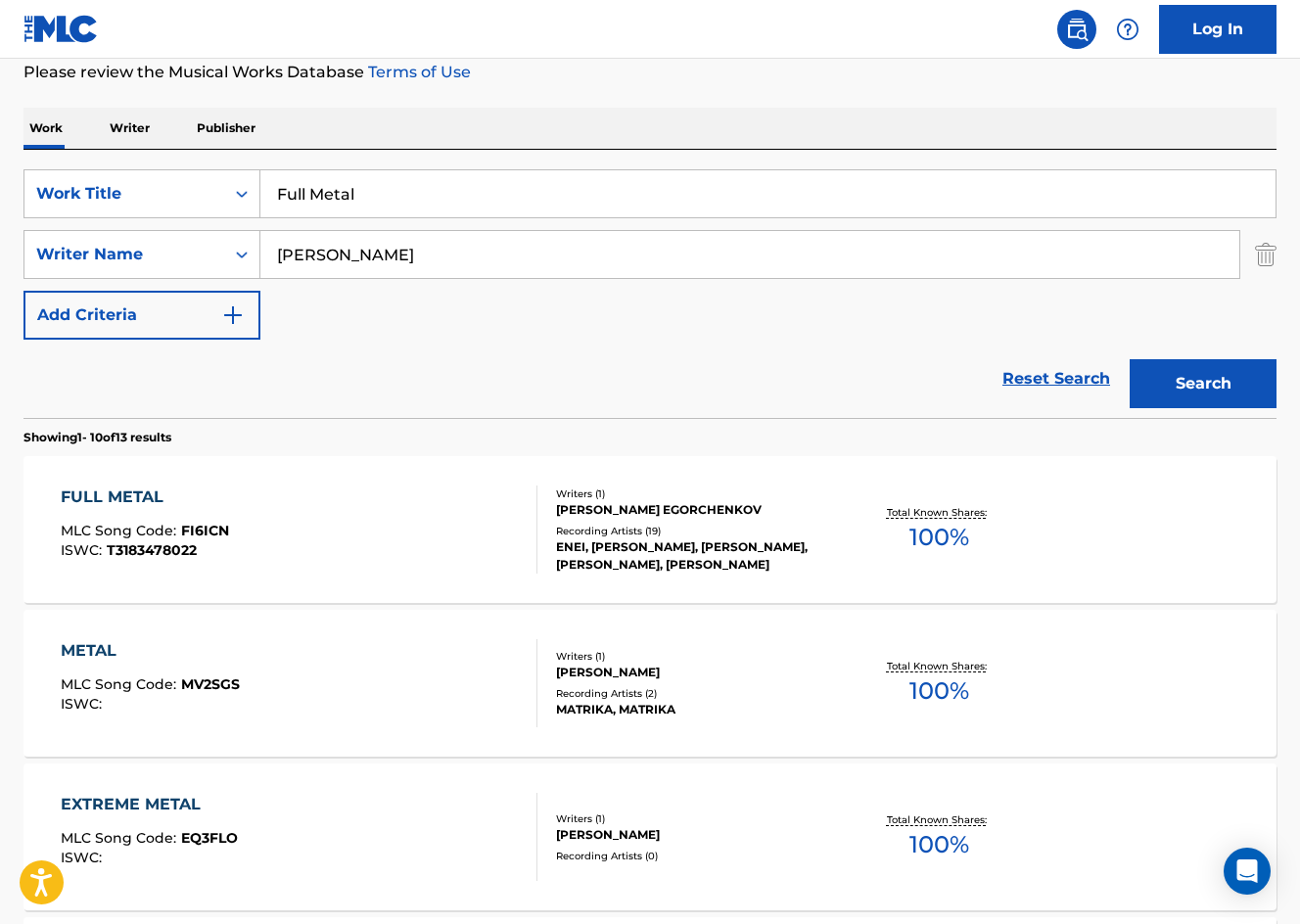 scroll, scrollTop: 294, scrollLeft: 0, axis: vertical 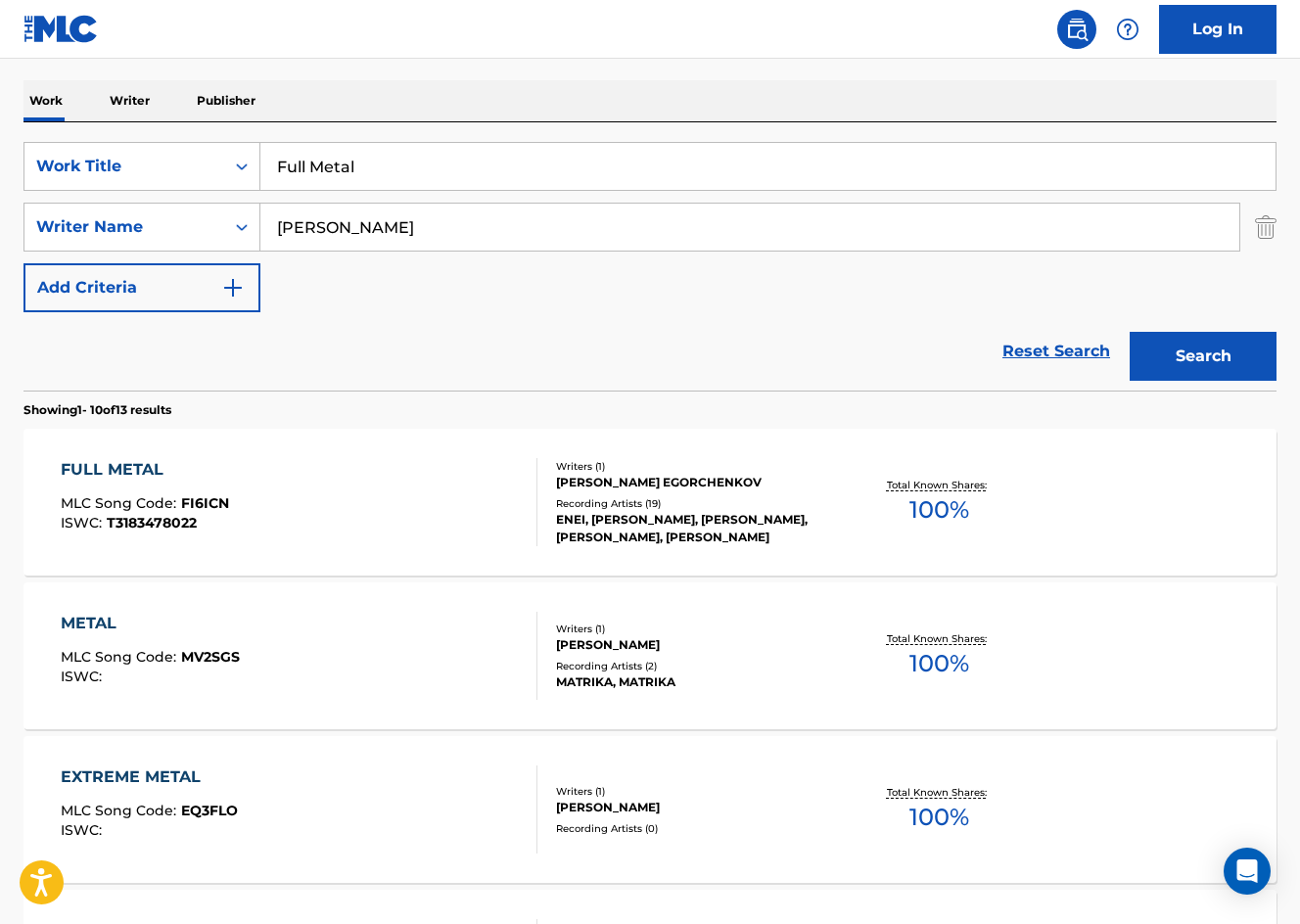 click on "FULL METAL" at bounding box center (145, 470) 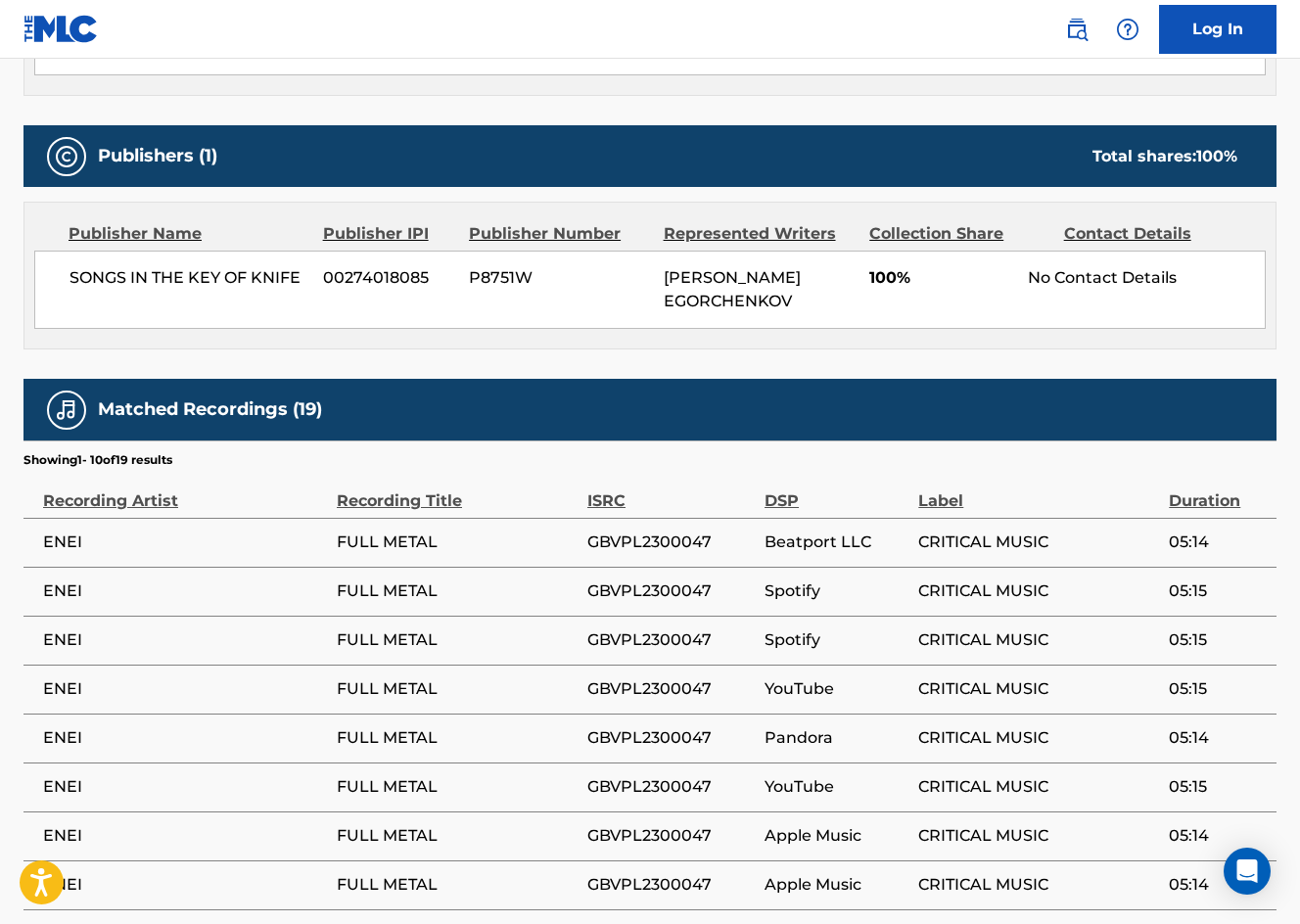 scroll, scrollTop: 881, scrollLeft: 0, axis: vertical 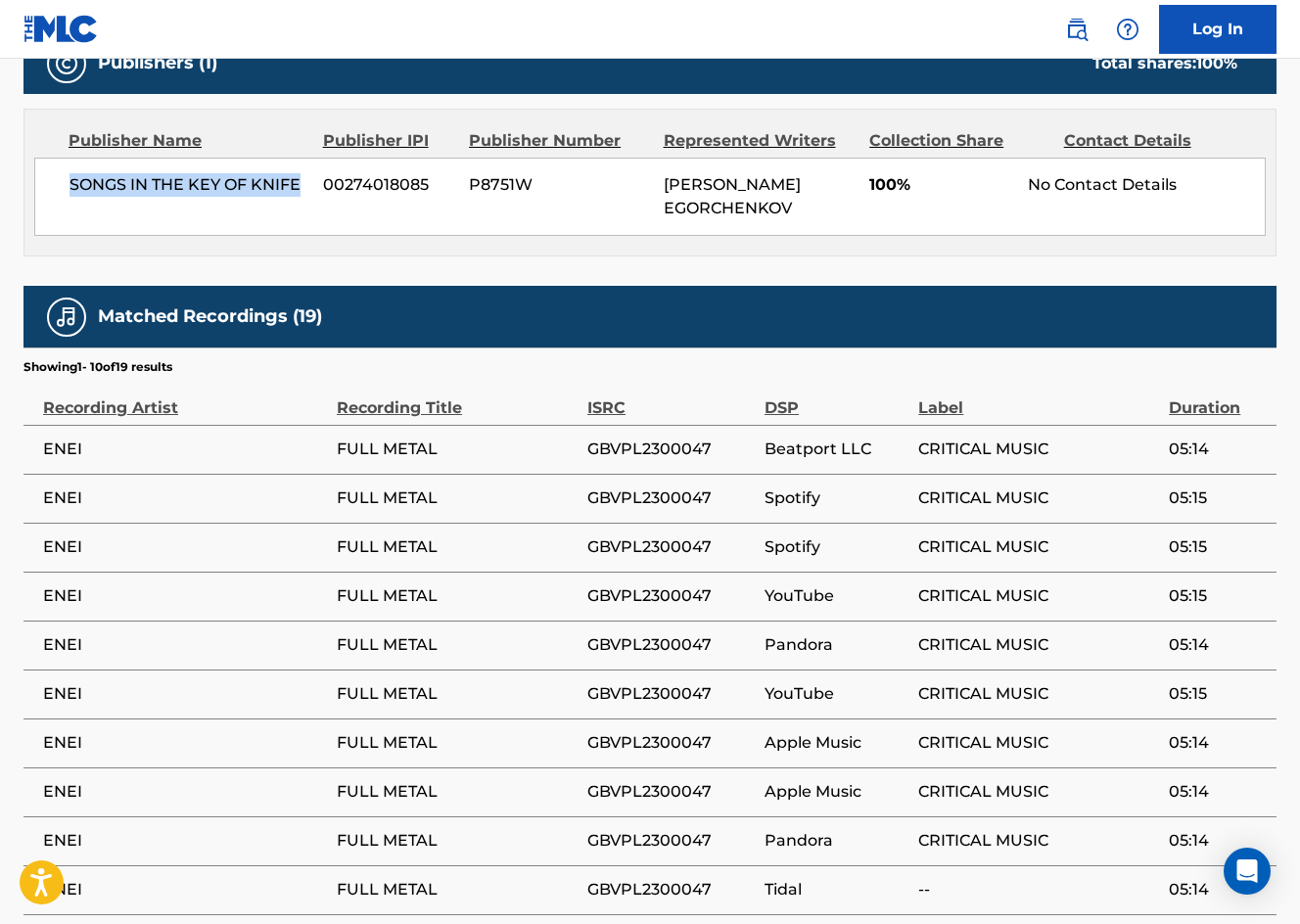 drag, startPoint x: 303, startPoint y: 186, endPoint x: 67, endPoint y: 173, distance: 236.35778 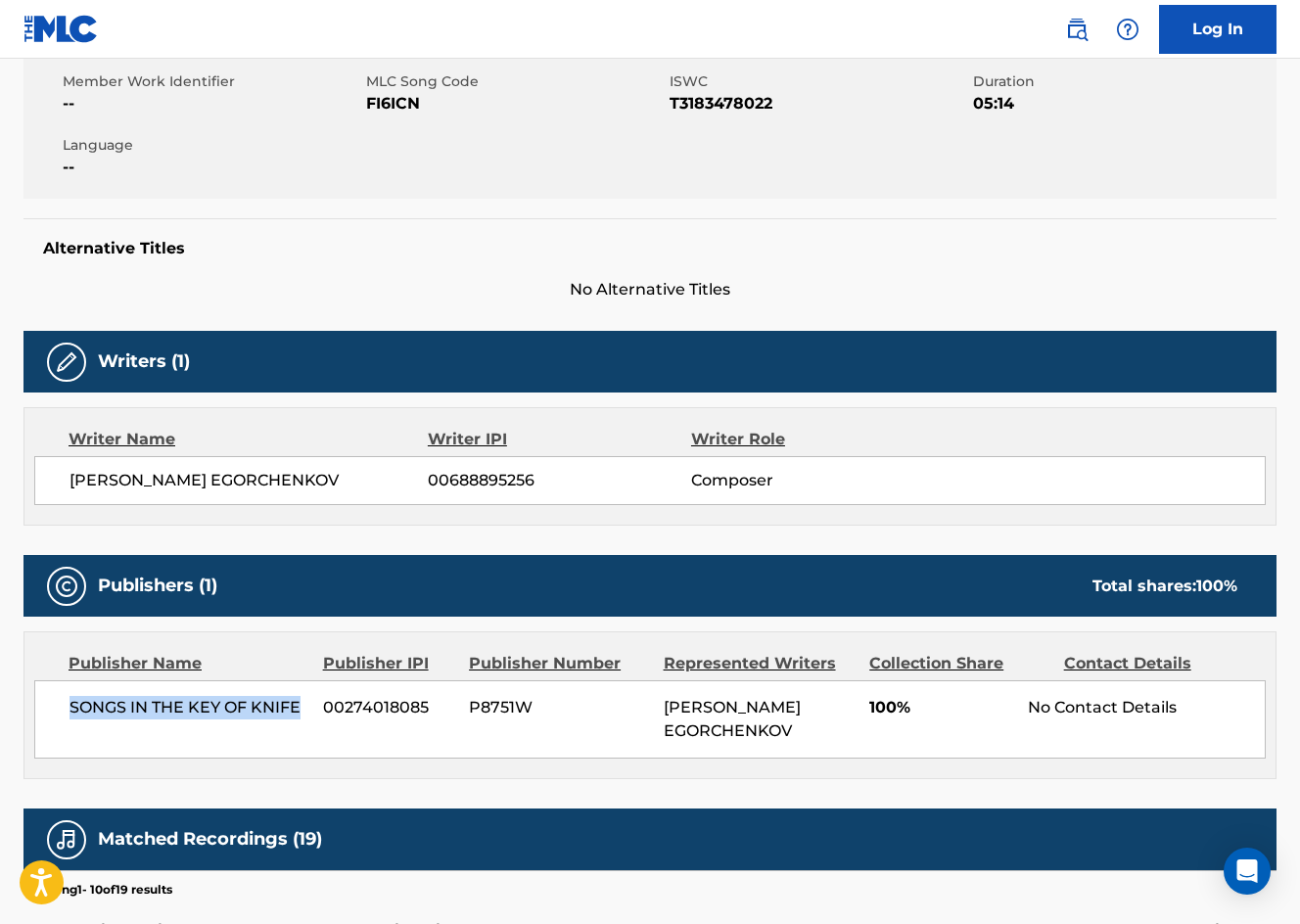 scroll, scrollTop: 294, scrollLeft: 0, axis: vertical 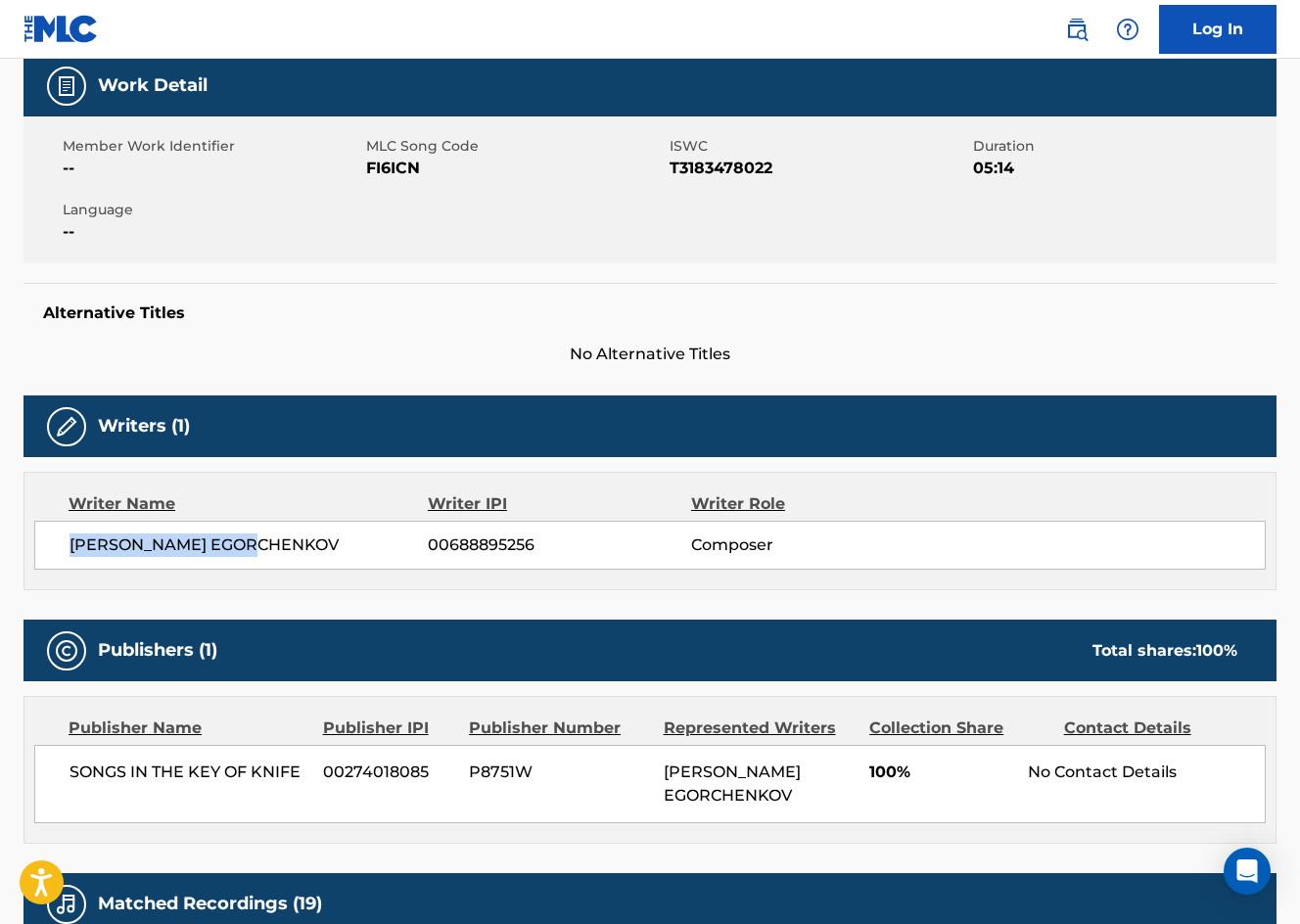 drag, startPoint x: 273, startPoint y: 538, endPoint x: 64, endPoint y: 554, distance: 209.61155 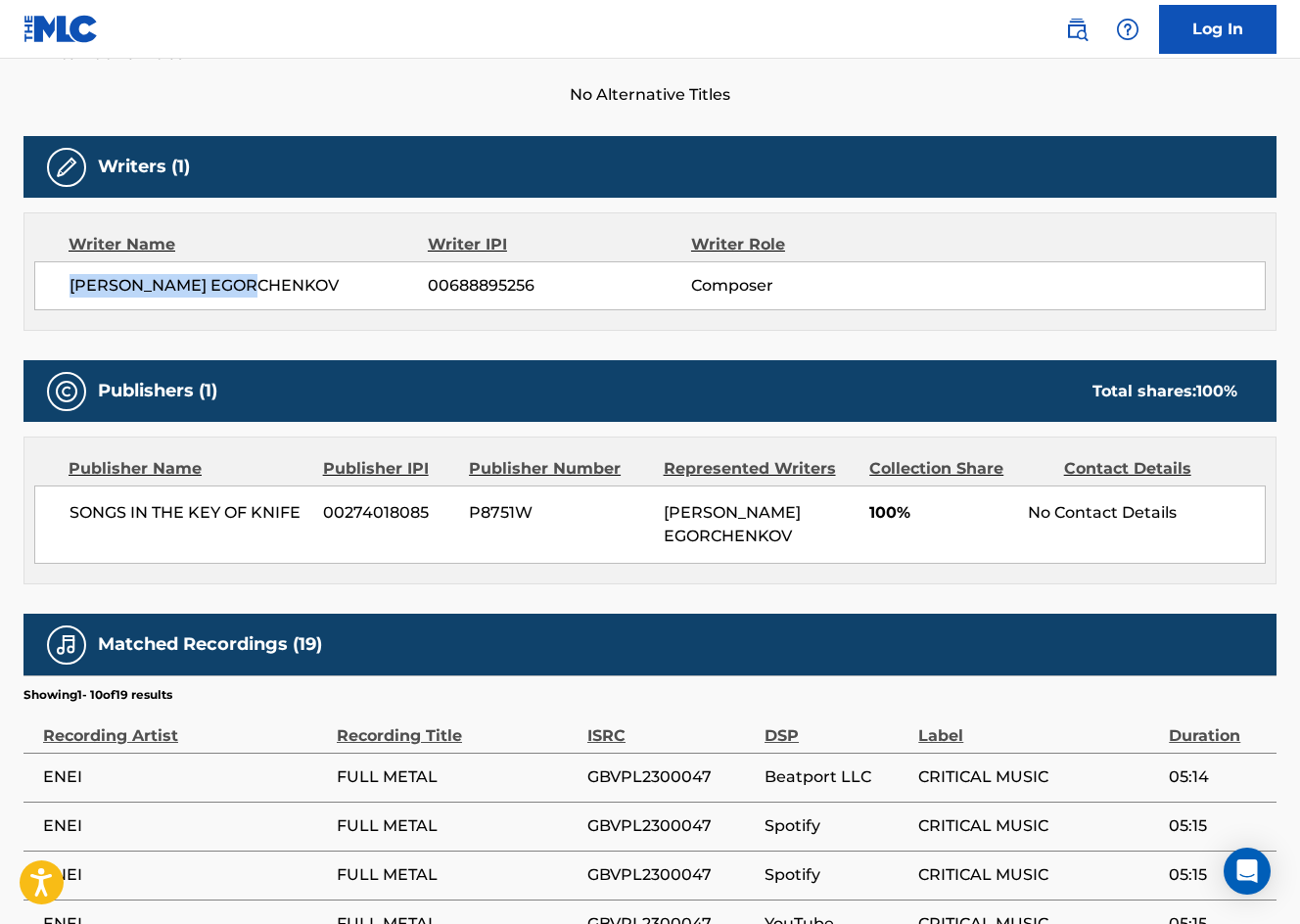 scroll, scrollTop: 587, scrollLeft: 0, axis: vertical 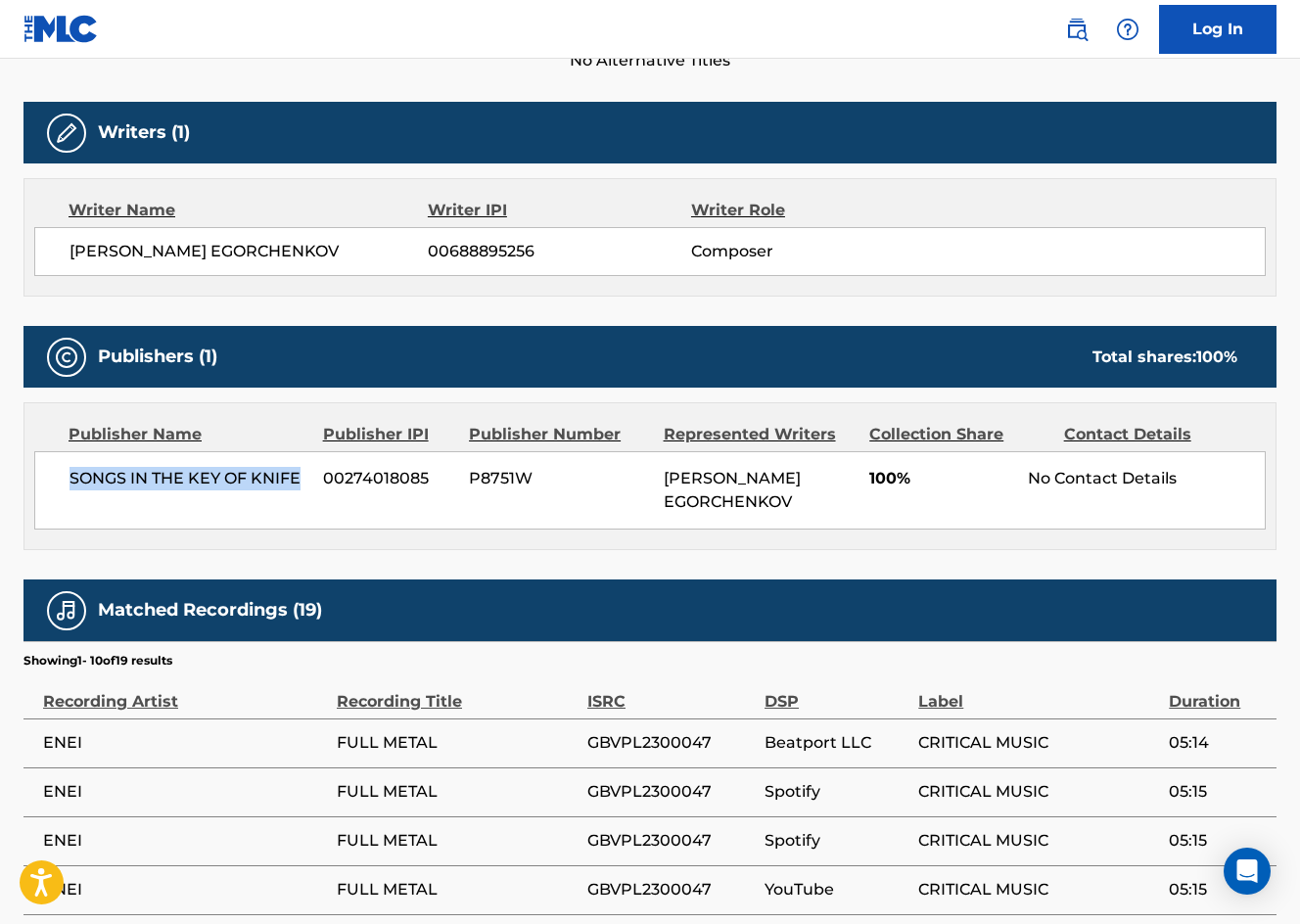 drag, startPoint x: 300, startPoint y: 484, endPoint x: 58, endPoint y: 450, distance: 244.3768 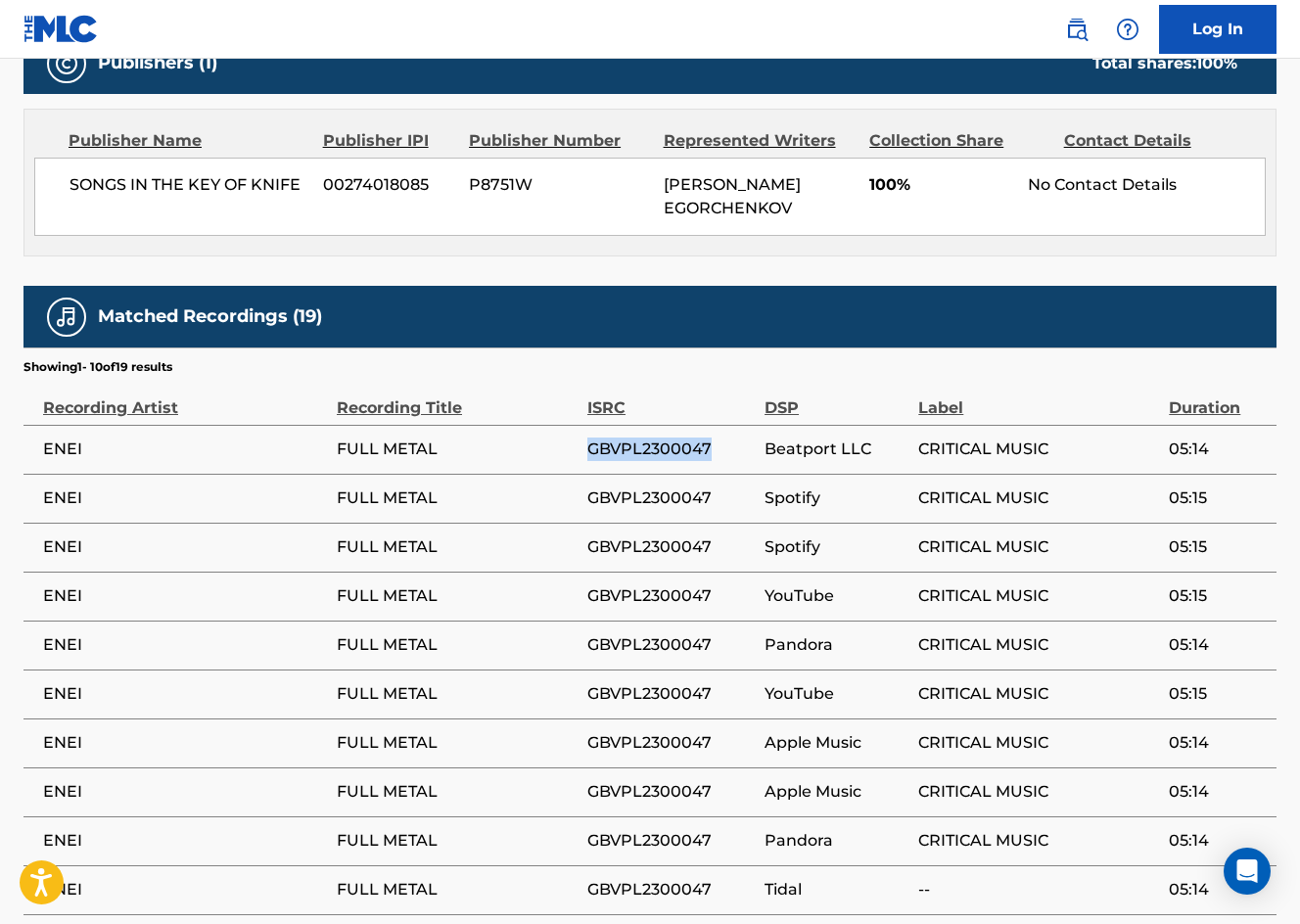 drag, startPoint x: 706, startPoint y: 458, endPoint x: 577, endPoint y: 465, distance: 129.18978 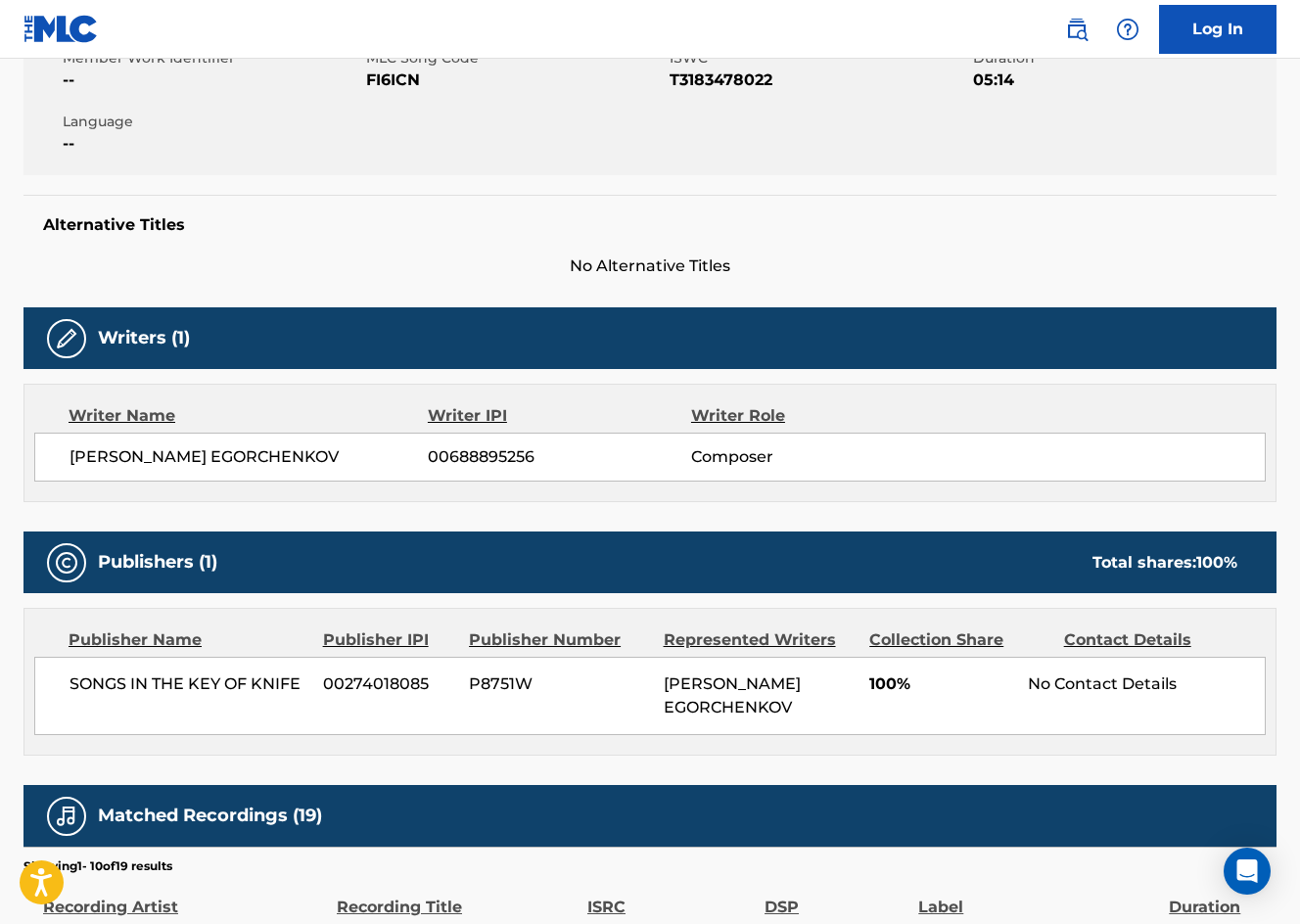 scroll, scrollTop: 0, scrollLeft: 0, axis: both 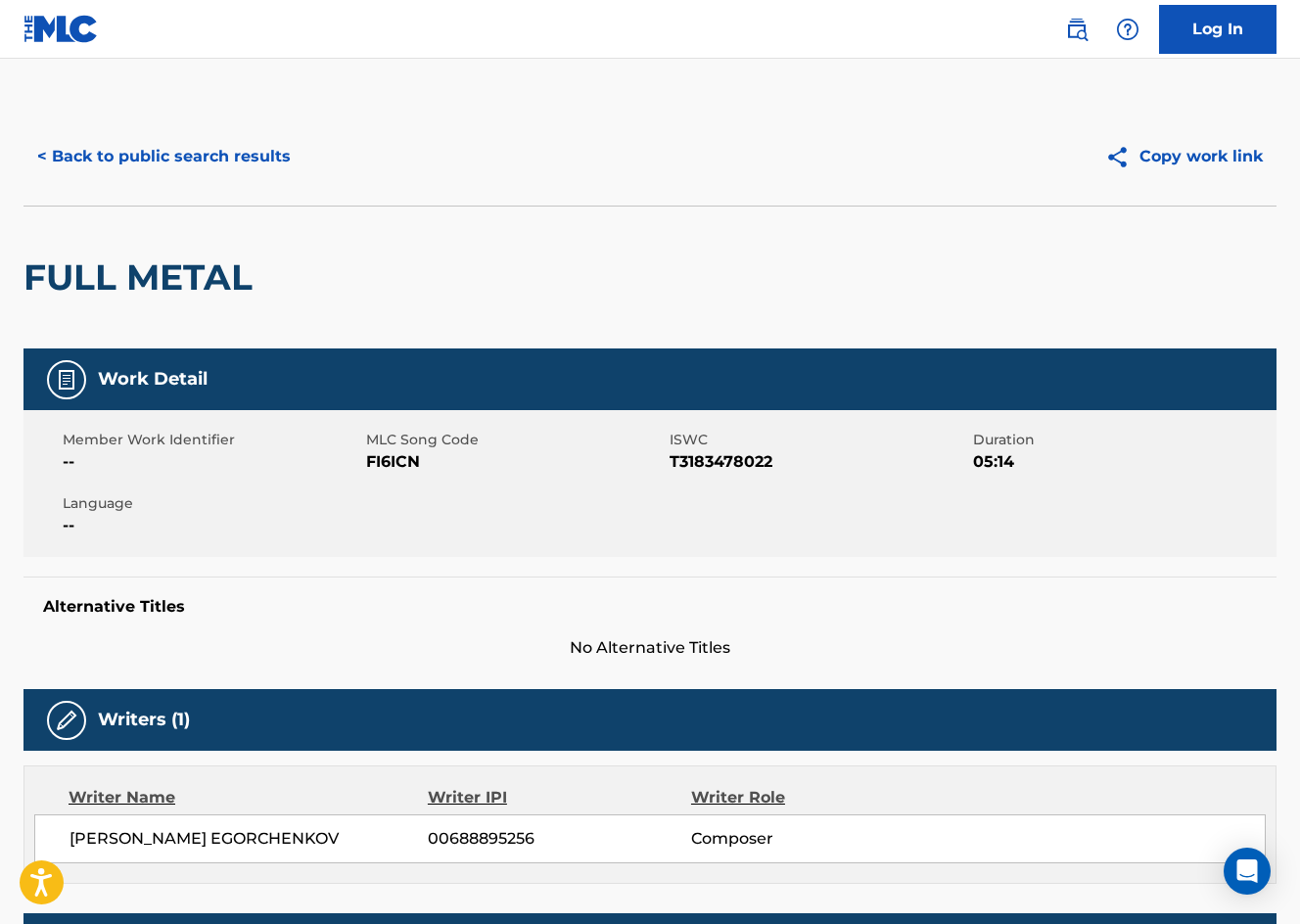 click on "< Back to public search results" at bounding box center (163, 157) 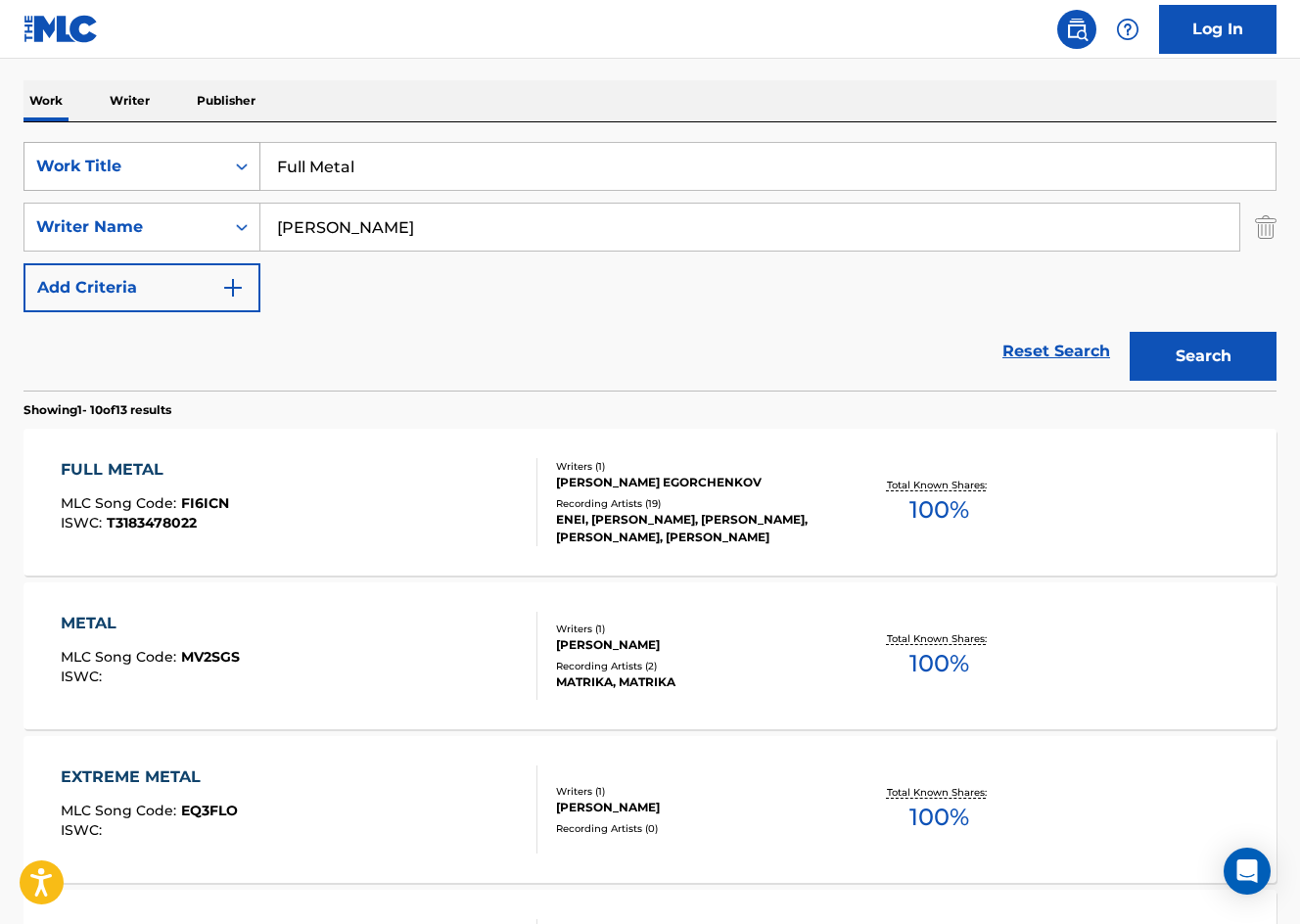 drag, startPoint x: 377, startPoint y: 171, endPoint x: 162, endPoint y: 161, distance: 215.23243 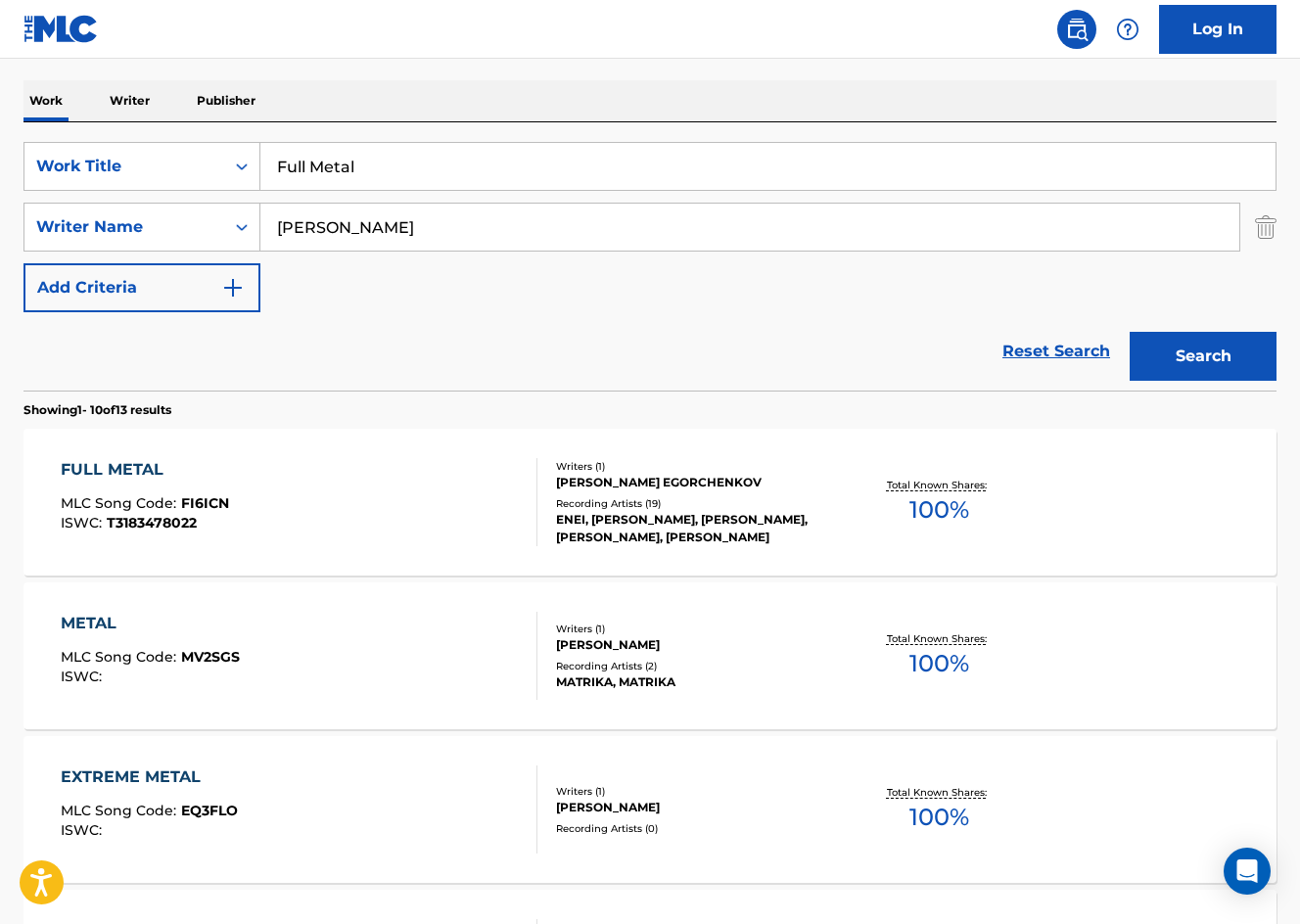 paste on "rom east to west" 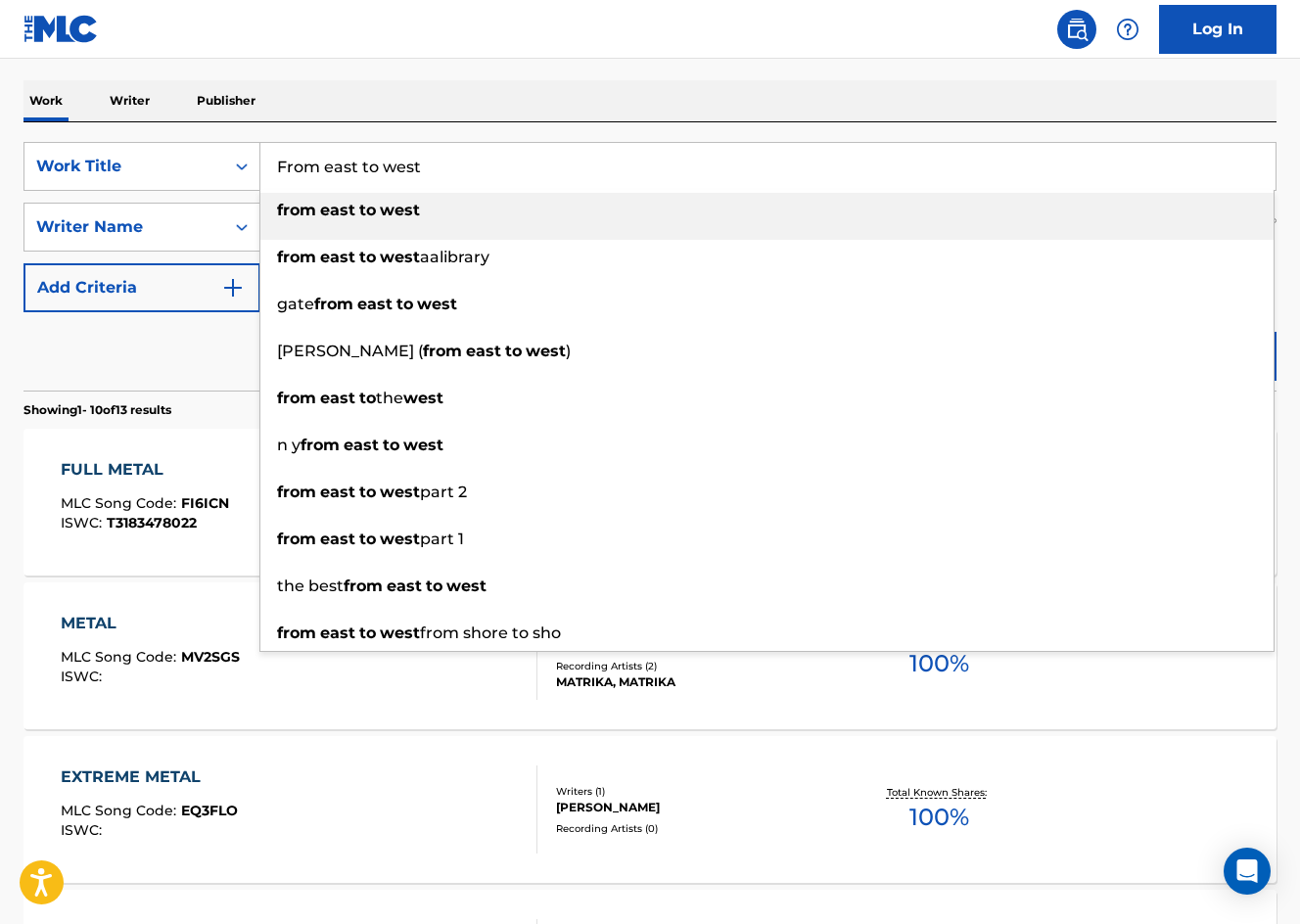 type on "From east to west" 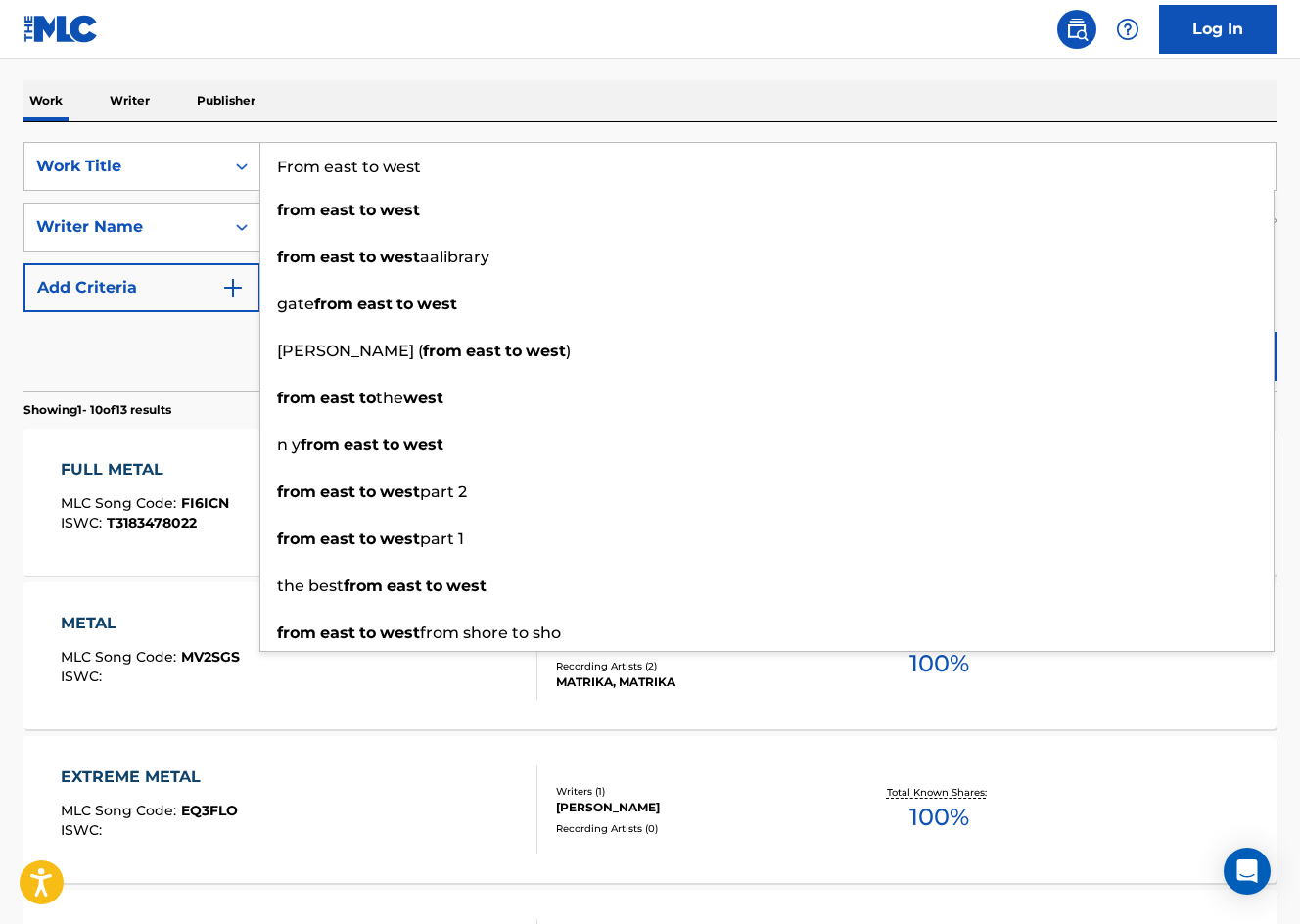 click on "Log In" at bounding box center [650, 29] 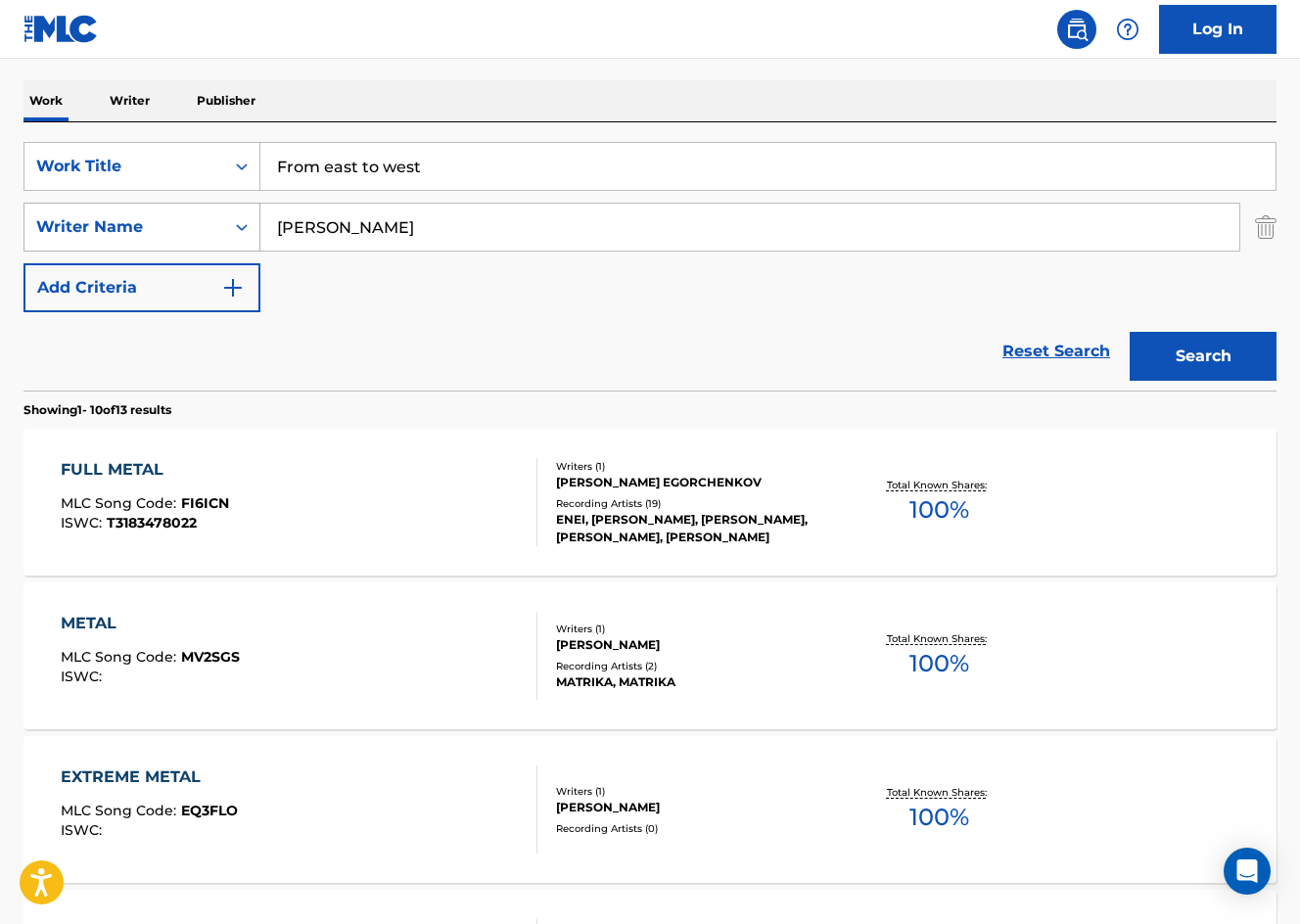 drag, startPoint x: 372, startPoint y: 225, endPoint x: 202, endPoint y: 210, distance: 170.66048 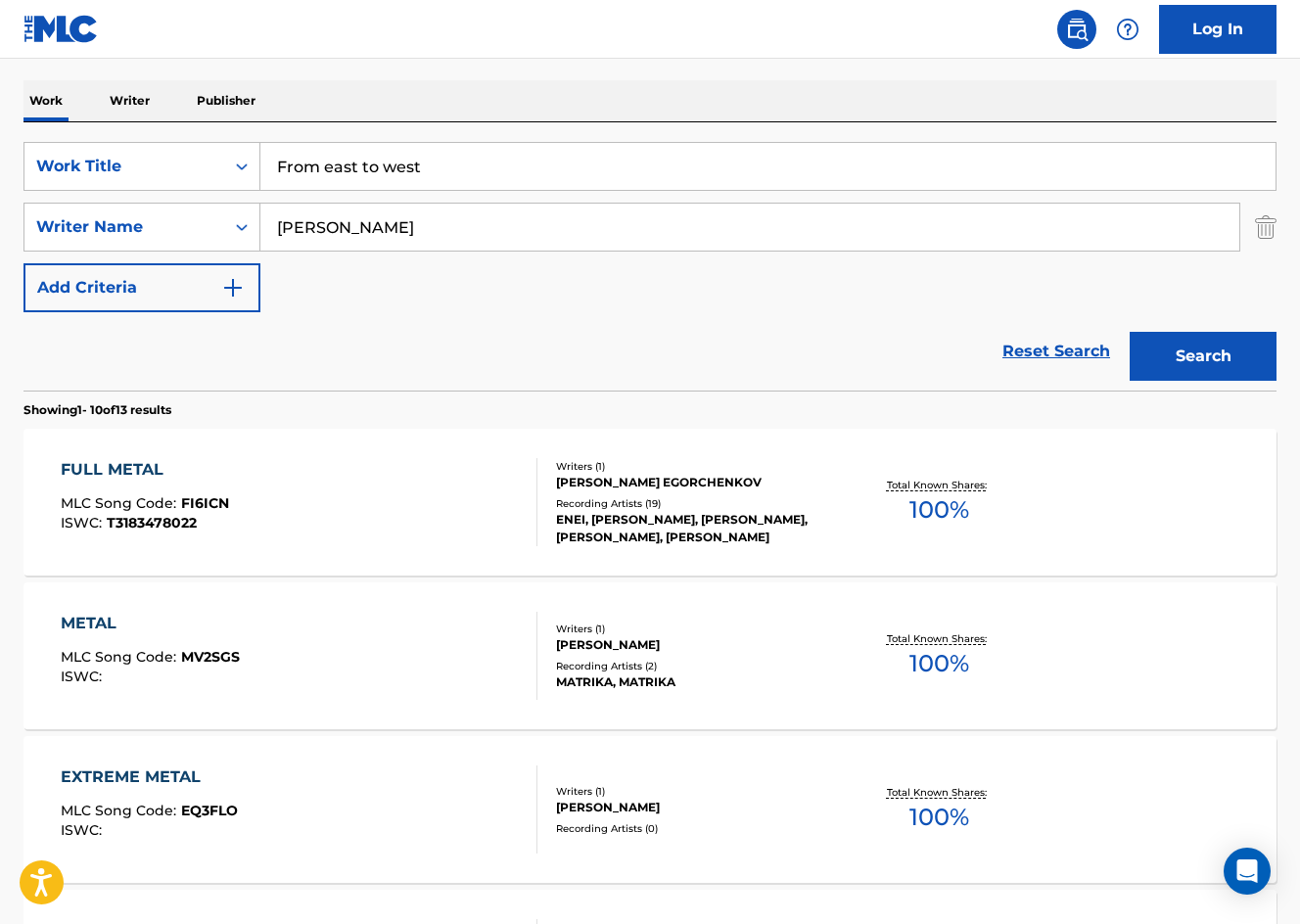 type on "Poletti" 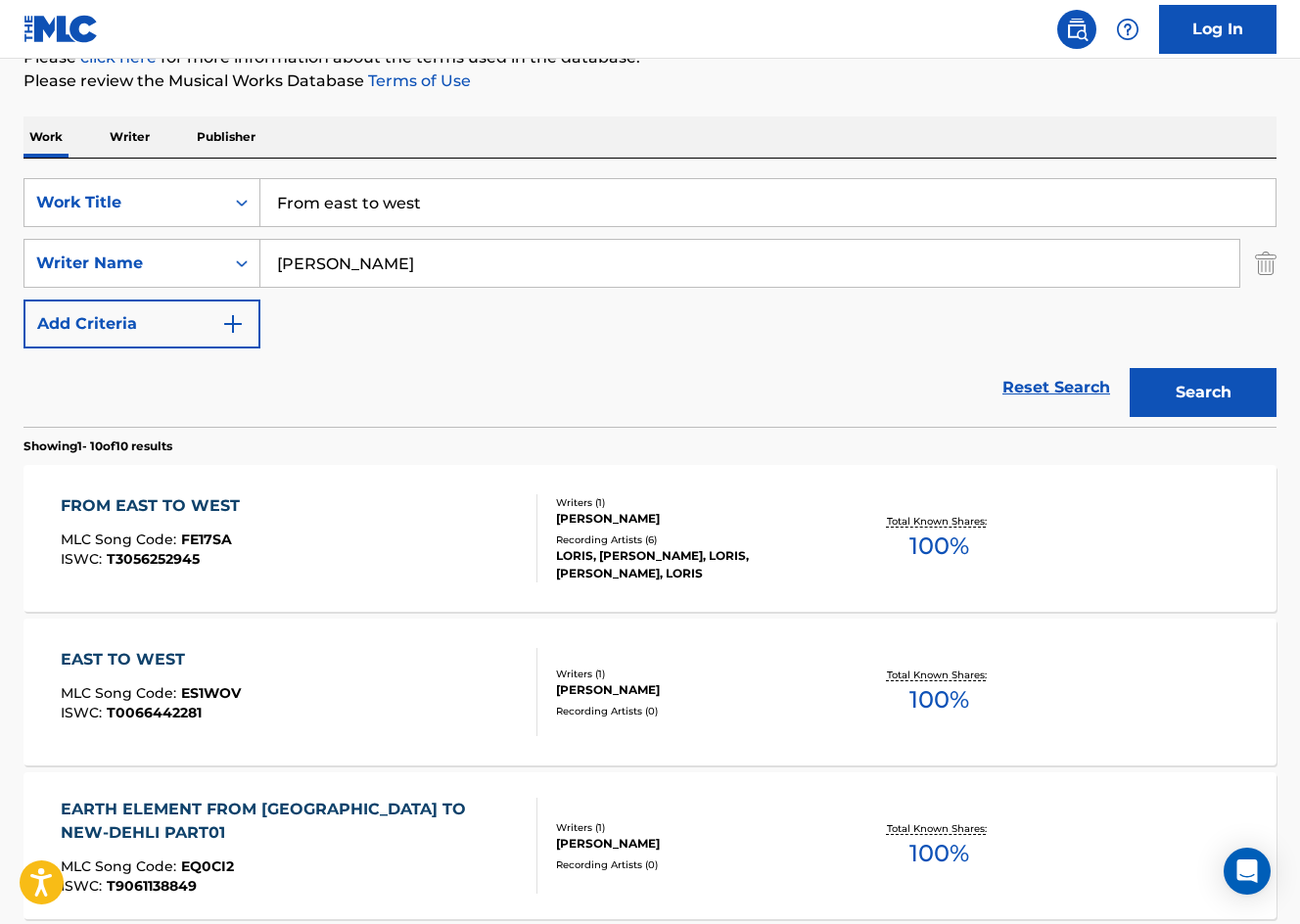 scroll, scrollTop: 294, scrollLeft: 0, axis: vertical 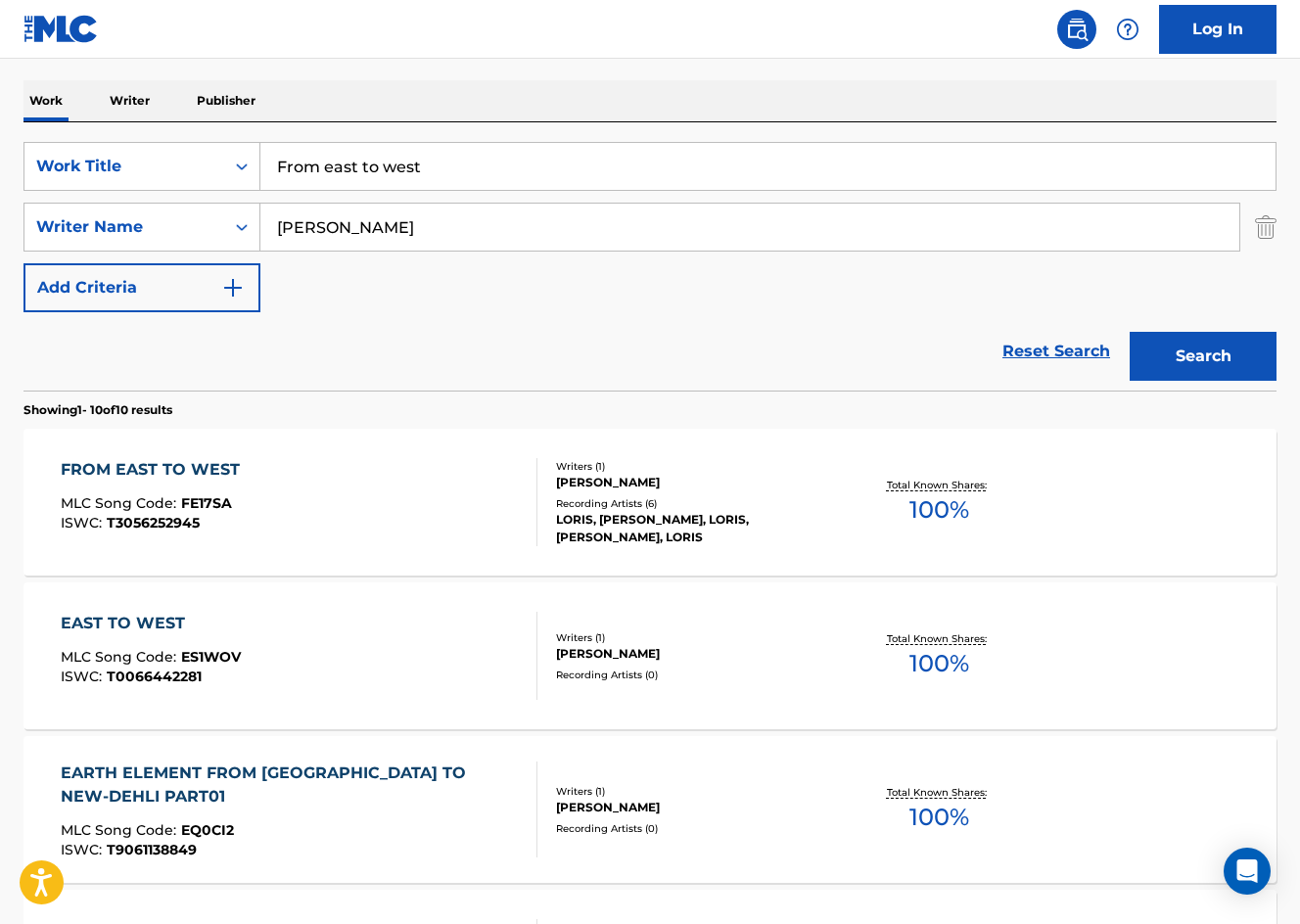 click on "FROM EAST TO WEST" at bounding box center (155, 470) 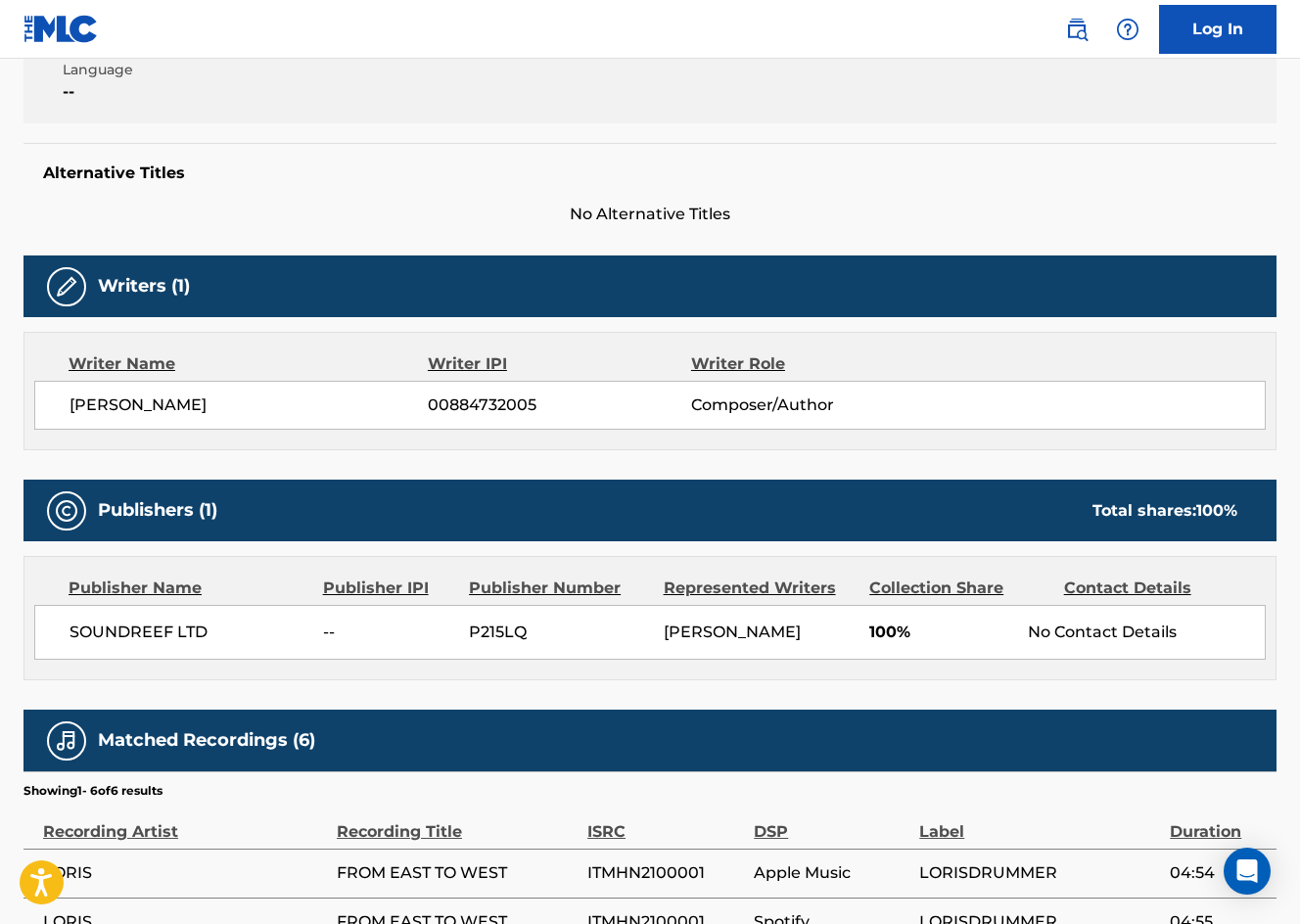scroll, scrollTop: 489, scrollLeft: 0, axis: vertical 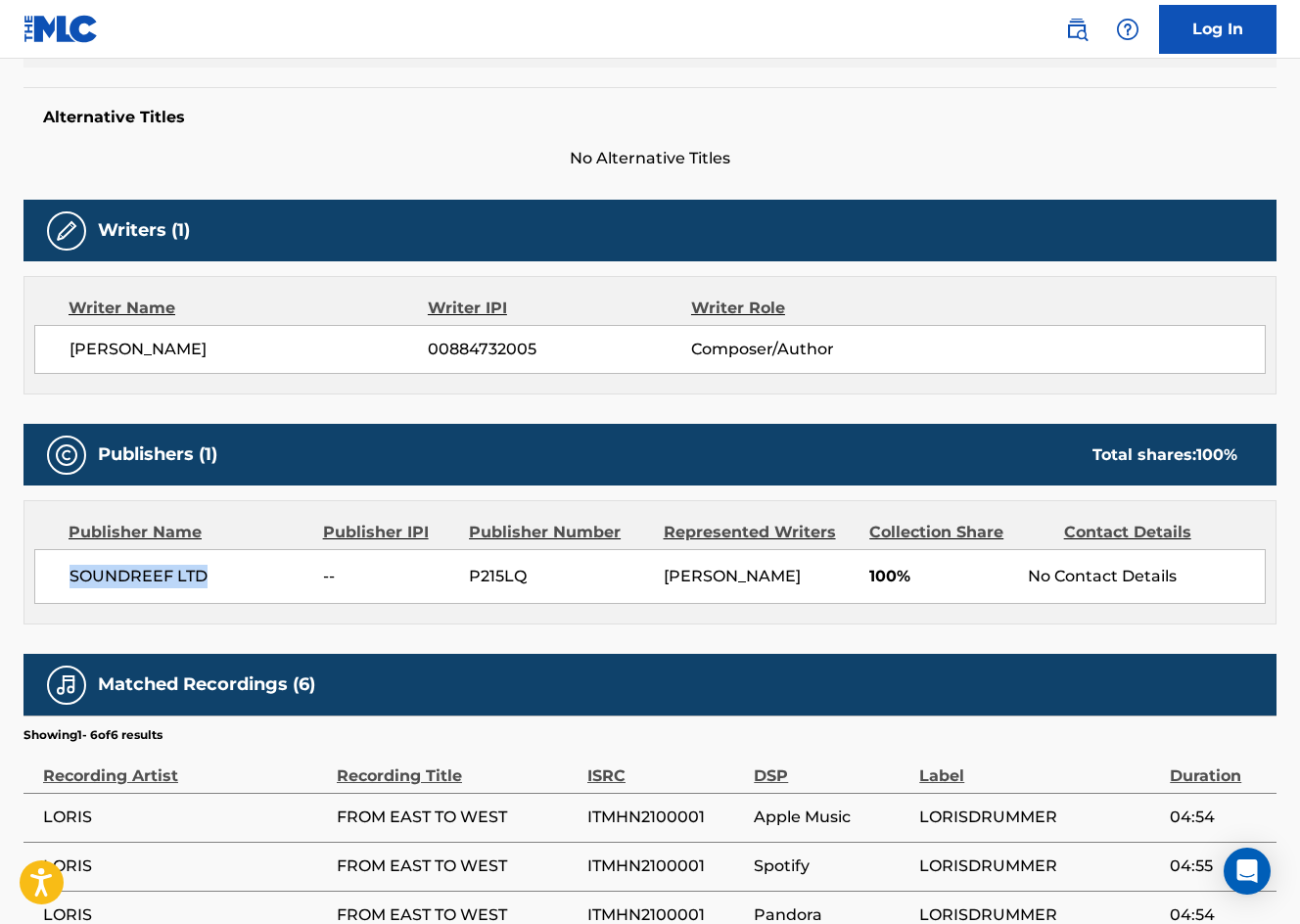 drag, startPoint x: 215, startPoint y: 566, endPoint x: 68, endPoint y: 572, distance: 147.1224 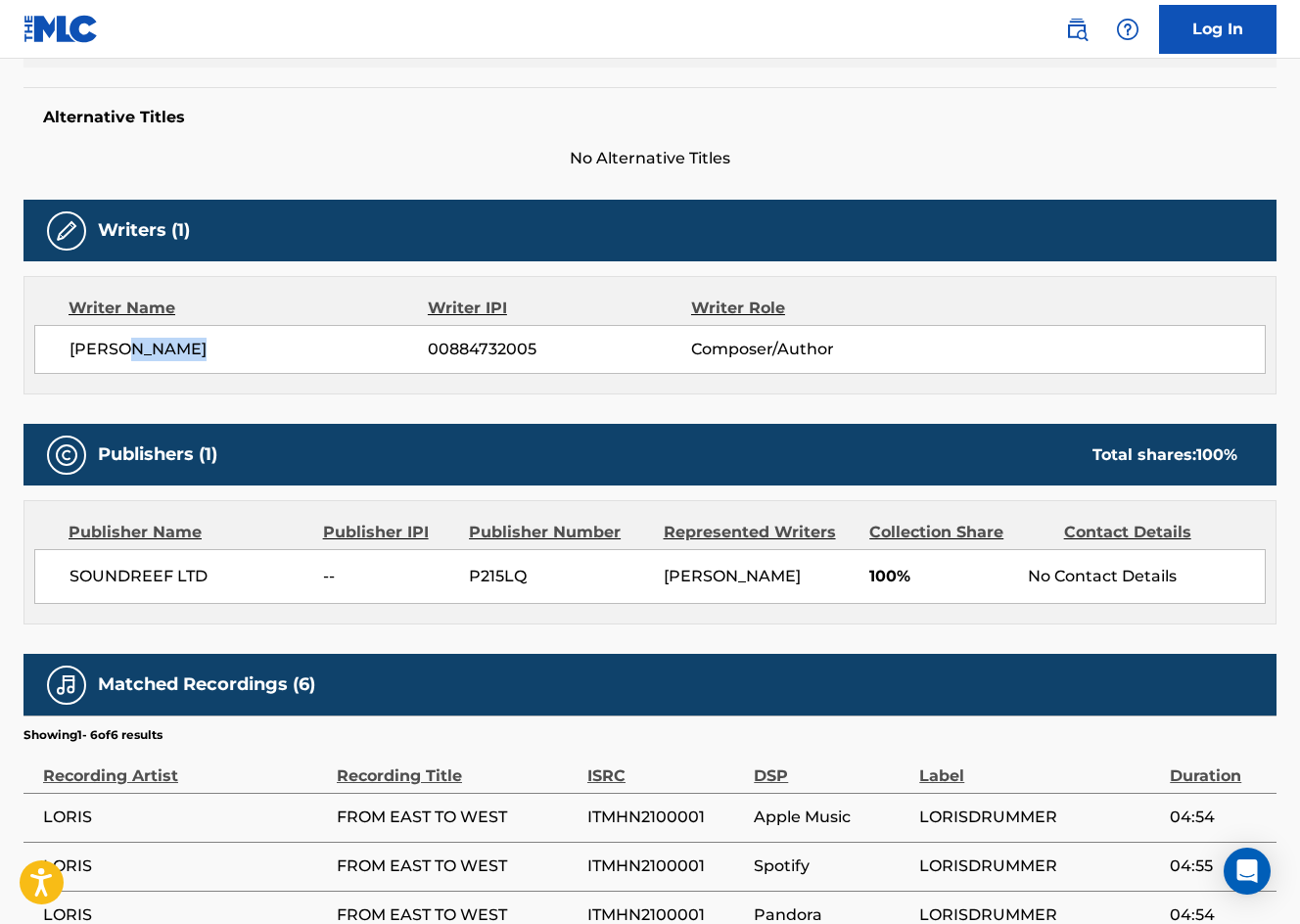 drag, startPoint x: 174, startPoint y: 354, endPoint x: 121, endPoint y: 358, distance: 53.150729 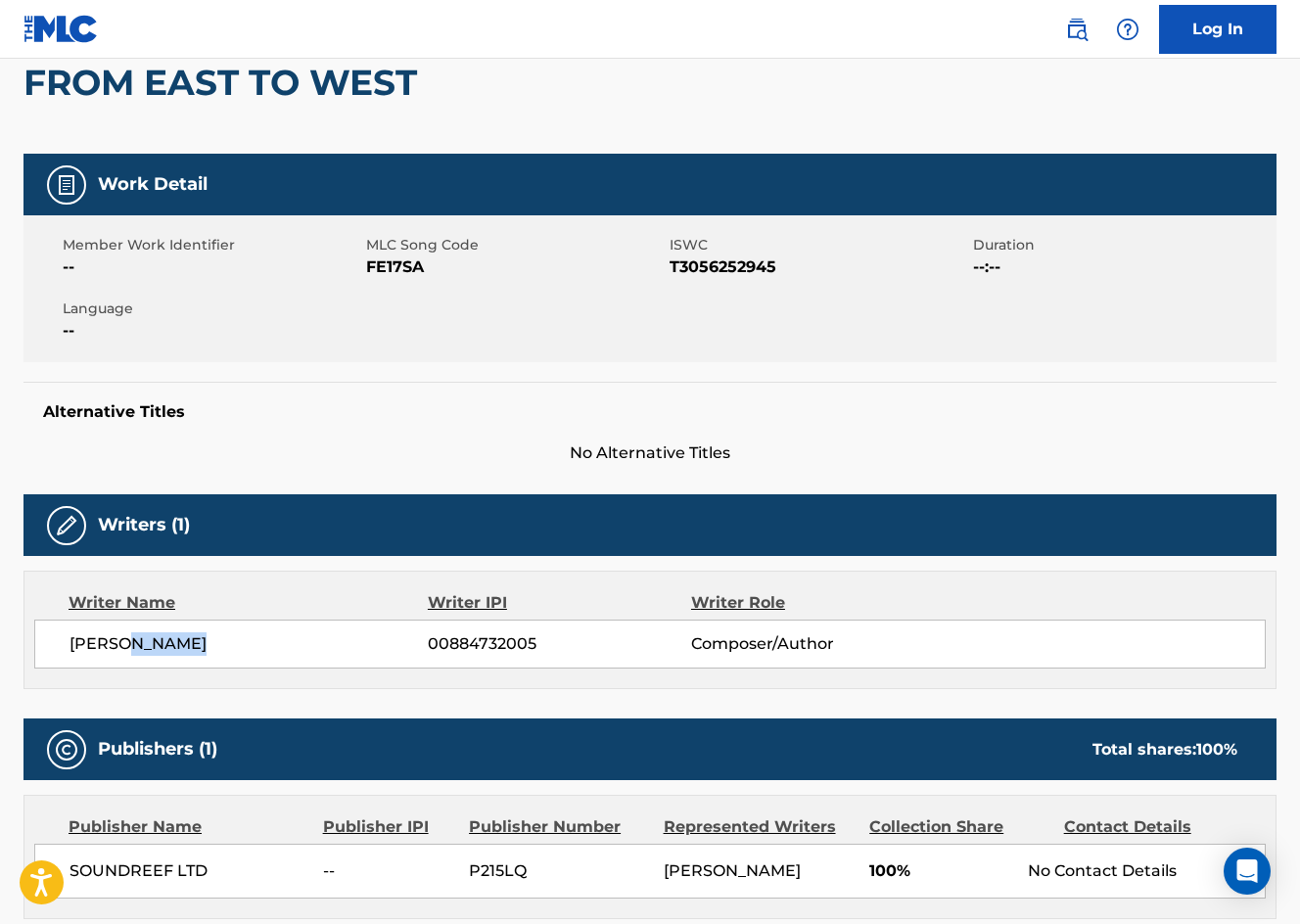 scroll, scrollTop: 189, scrollLeft: 0, axis: vertical 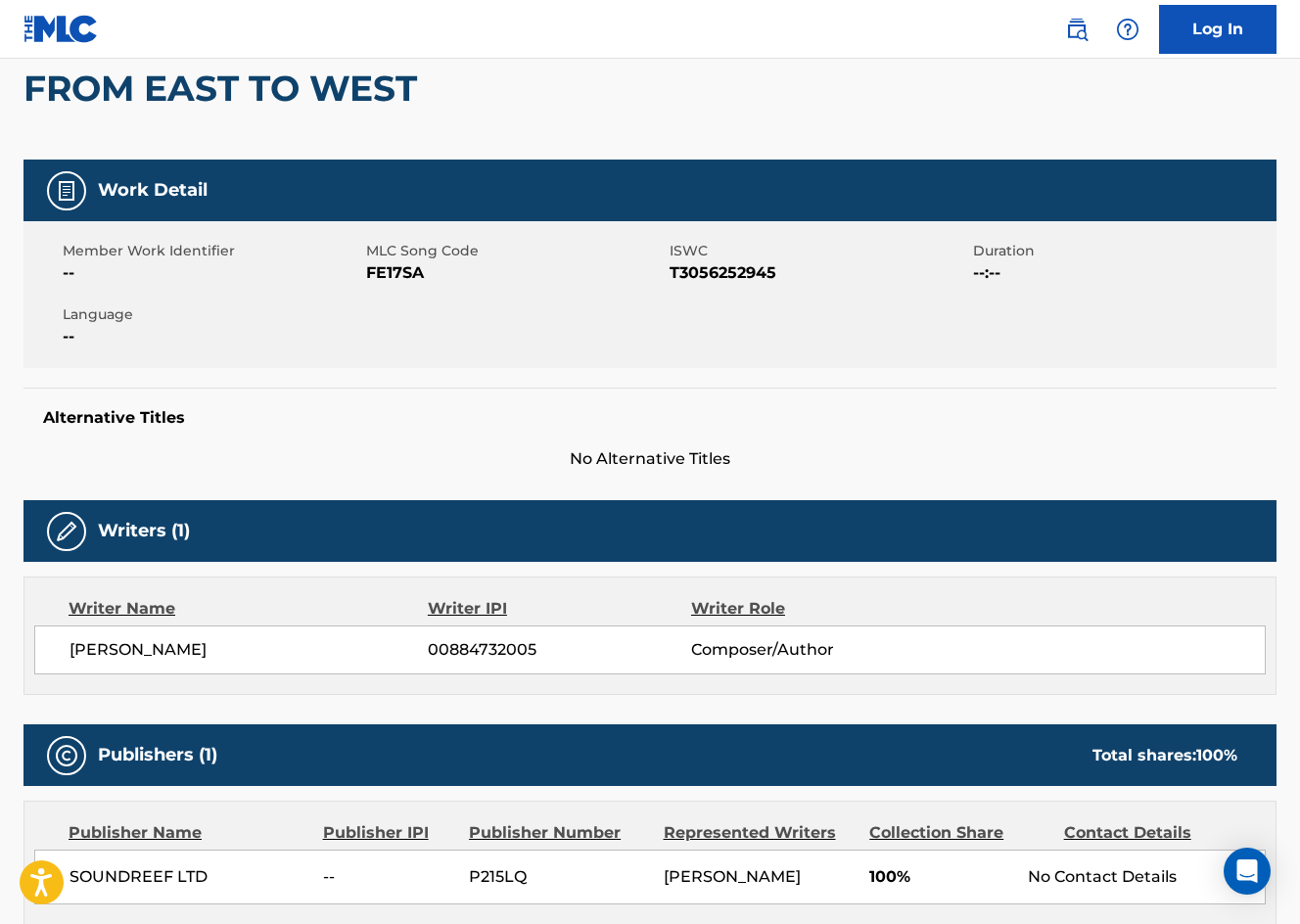 click on "Work Detail" at bounding box center (650, 190) 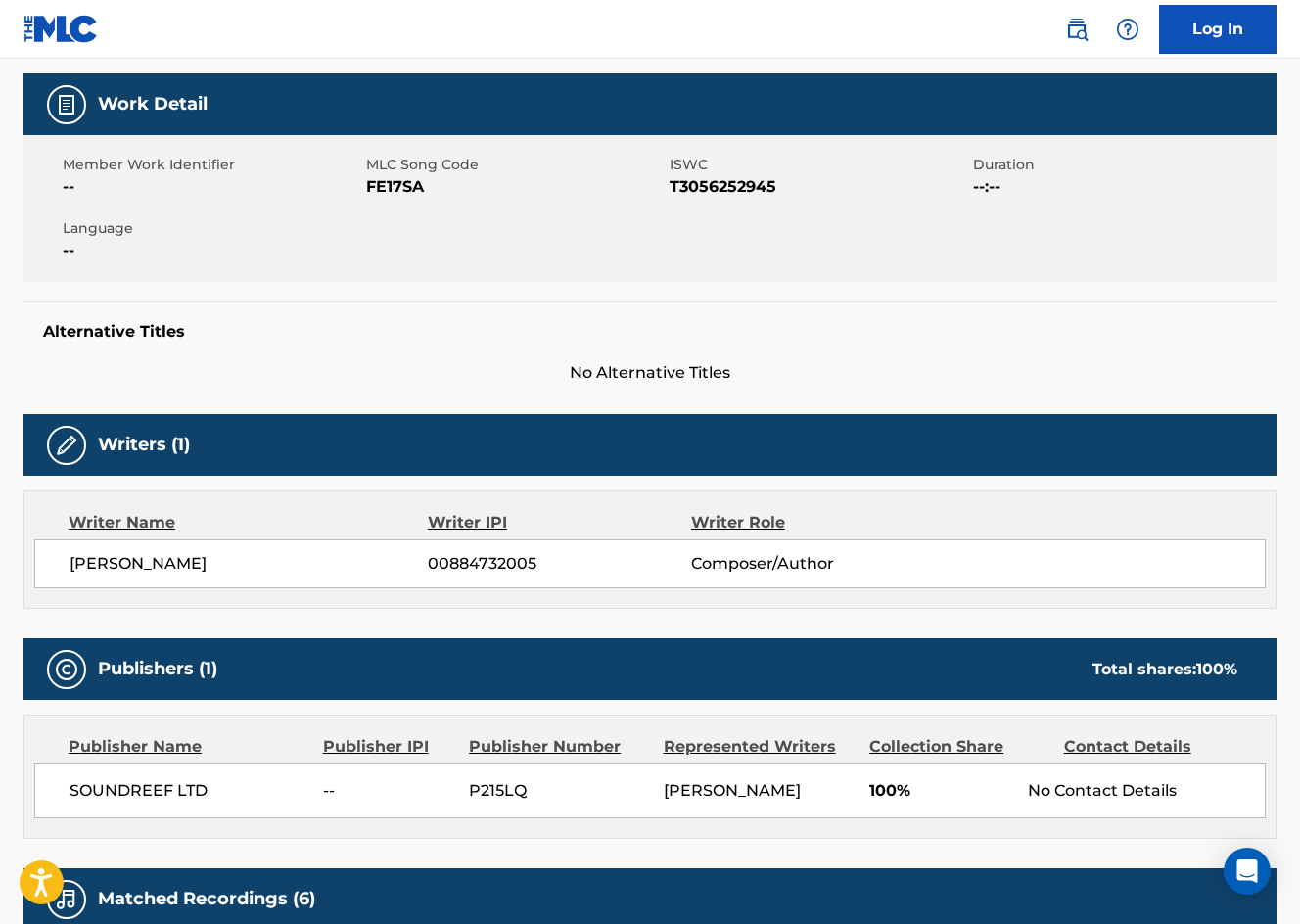 scroll, scrollTop: 287, scrollLeft: 0, axis: vertical 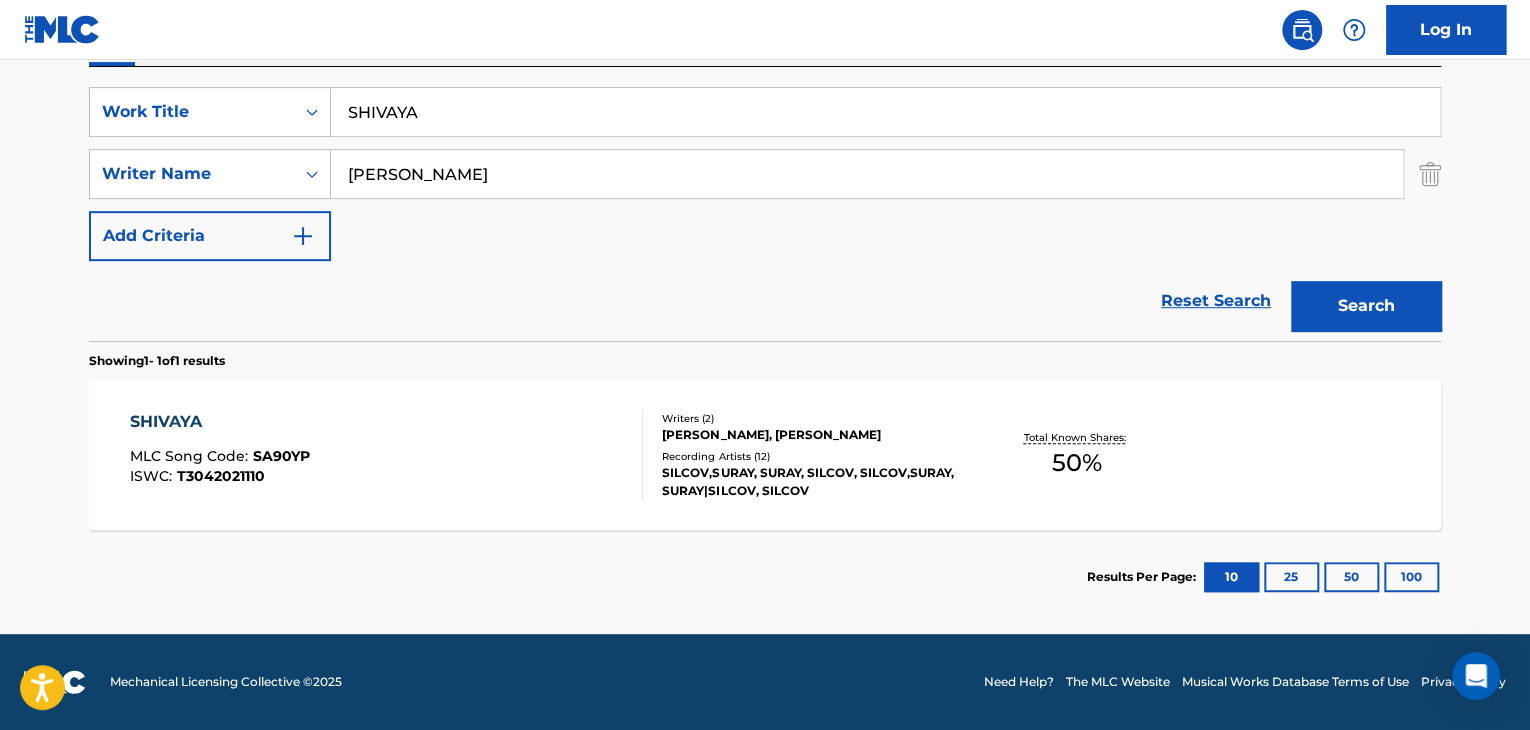 click on "SHIVAYA" at bounding box center (220, 422) 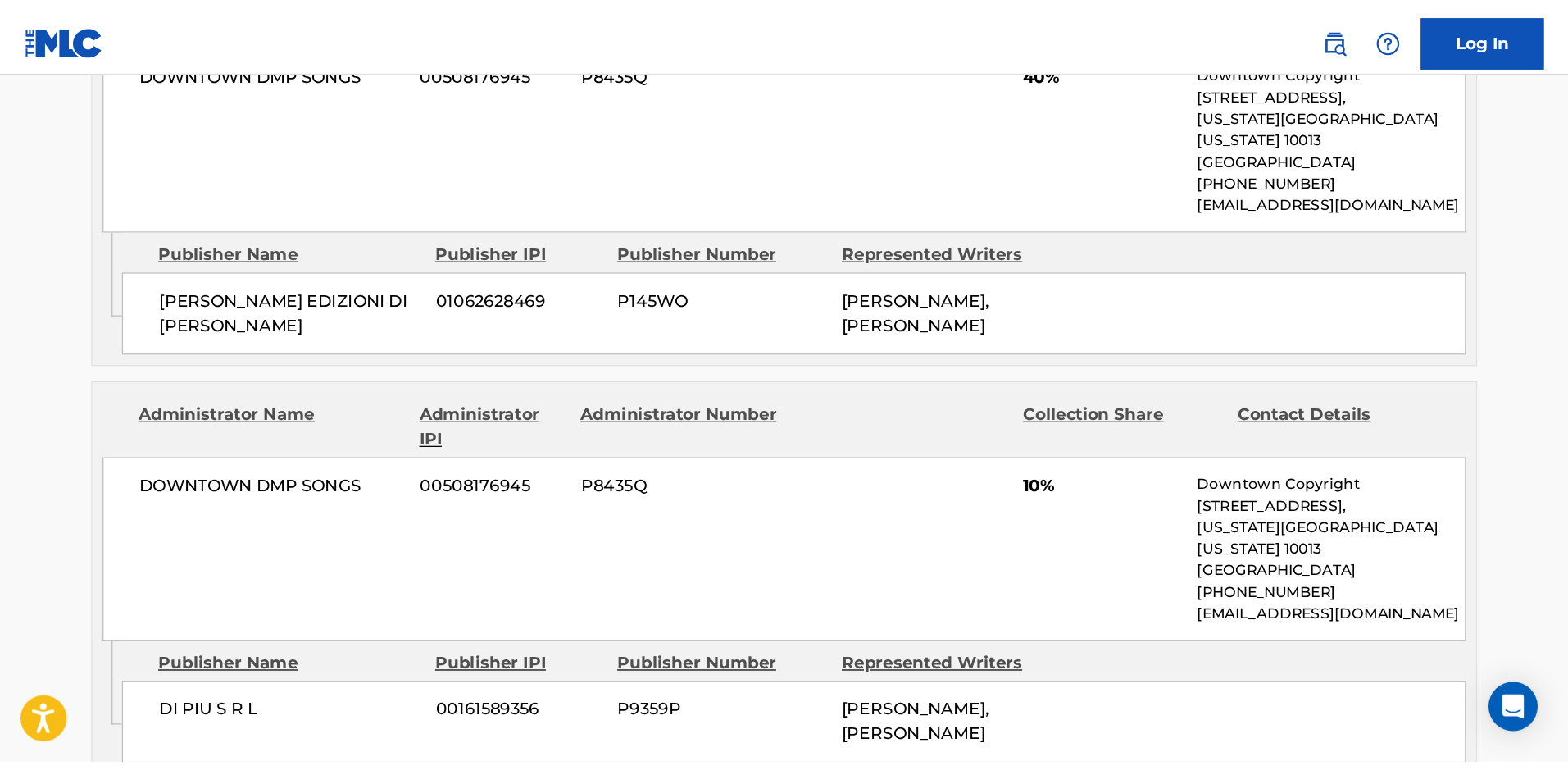scroll, scrollTop: 902, scrollLeft: 0, axis: vertical 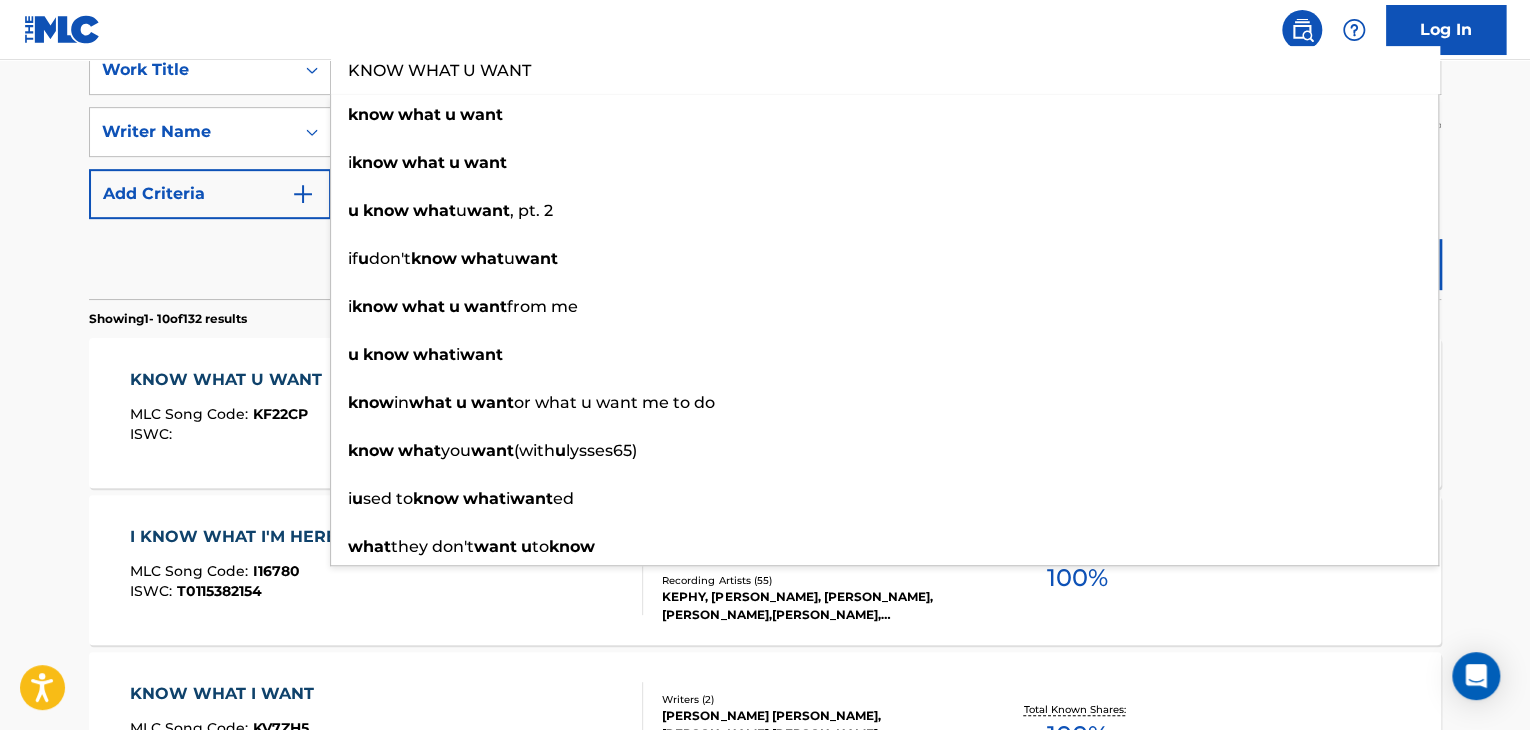 click on "The MLC Public Work Search The accuracy and completeness of The MLC's data is determined solely by our Members. It is not an authoritative source for recording information. Please   click here   for more information about the terms used in the database. Please review the Musical Works Database   Terms of Use Work Writer Publisher SearchWithCriteriad59e691f-0d7b-4963-acfb-c8742cbbb38b Work Title KNOW WHAT U WANT know   what   u   want i  know   what   u   want u   know   what  u  want , pt. 2 if  u  don't  know   what  u  want i  know   what   u   want  from me u   know   what  i  want know in  what   u   want  or what u want me to do know   what  you  want  (with  u lysses65) i  u sed to  know   what  i  want ed what  they don't  want   u  to  know SearchWithCriteriae8689b82-231d-4d40-bd4f-1503ef2f6a70 Writer Name BOOTH Add Criteria Reset Search Search Showing  1  -   10  of  132   results   KNOW WHAT U WANT MLC Song Code : KF22CP ISWC : Writers ( 2 ) [PERSON_NAME] [PERSON_NAME], [PERSON_NAME] Recording Artists ( 11 ) 100 %" at bounding box center (765, 837) 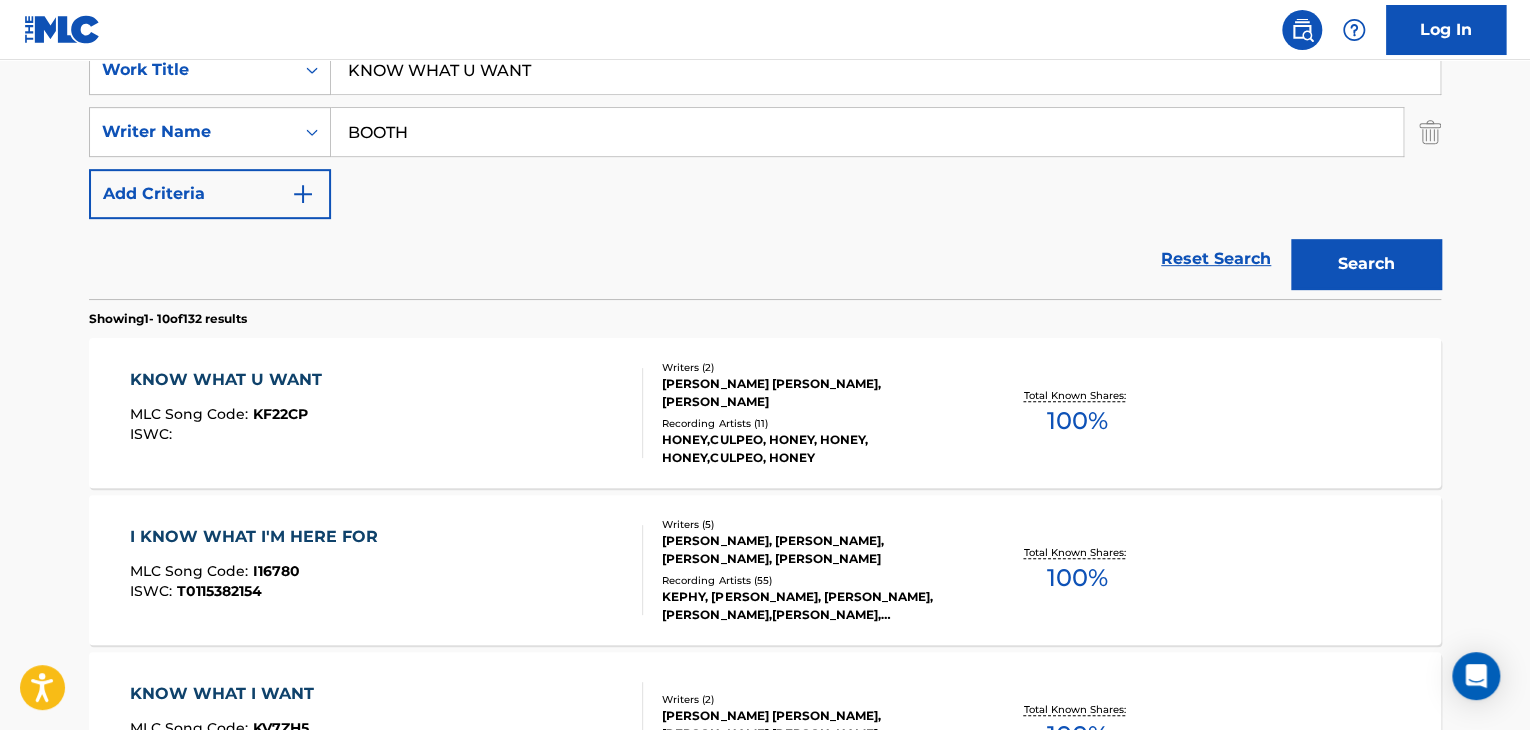 click on "KNOW WHAT U WANT" at bounding box center [231, 380] 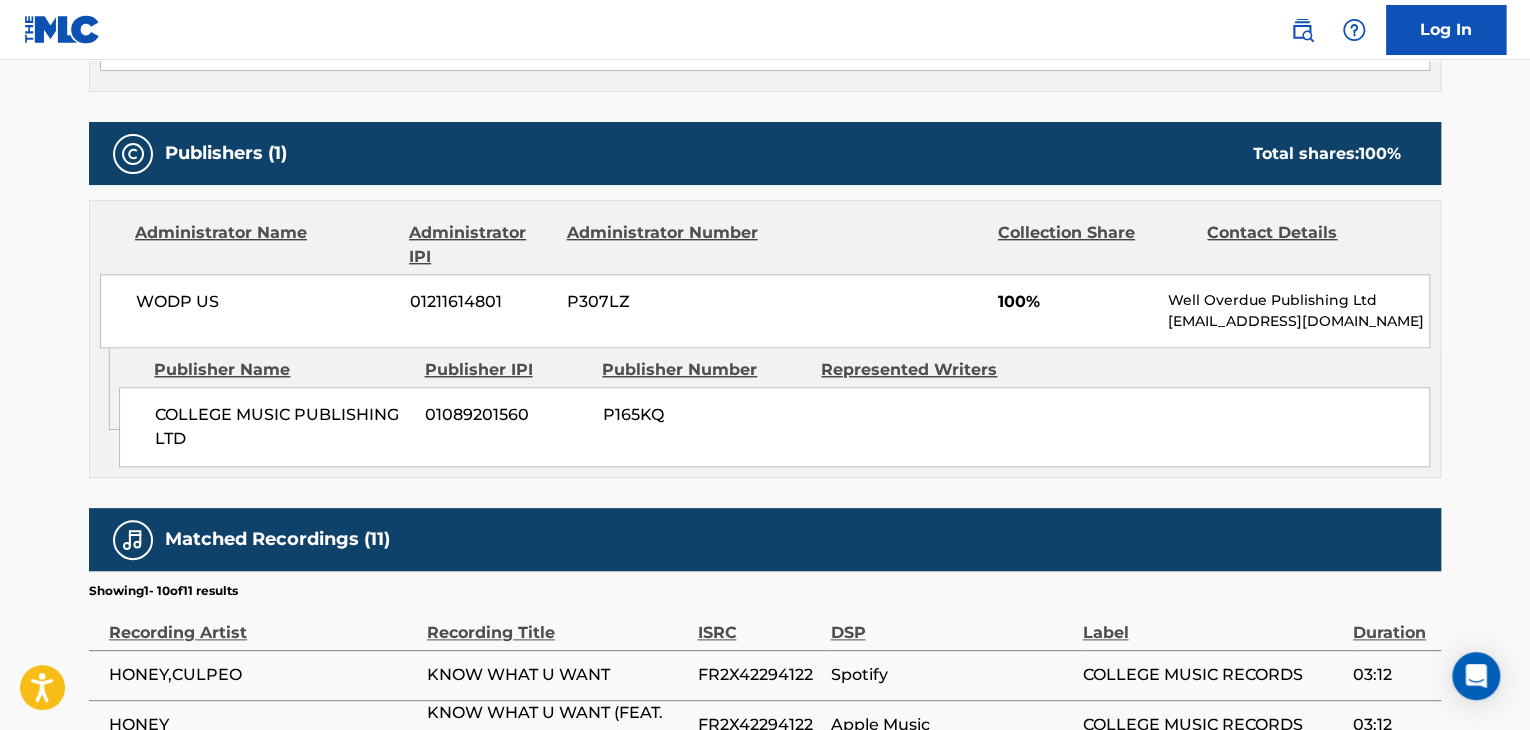 scroll, scrollTop: 800, scrollLeft: 0, axis: vertical 